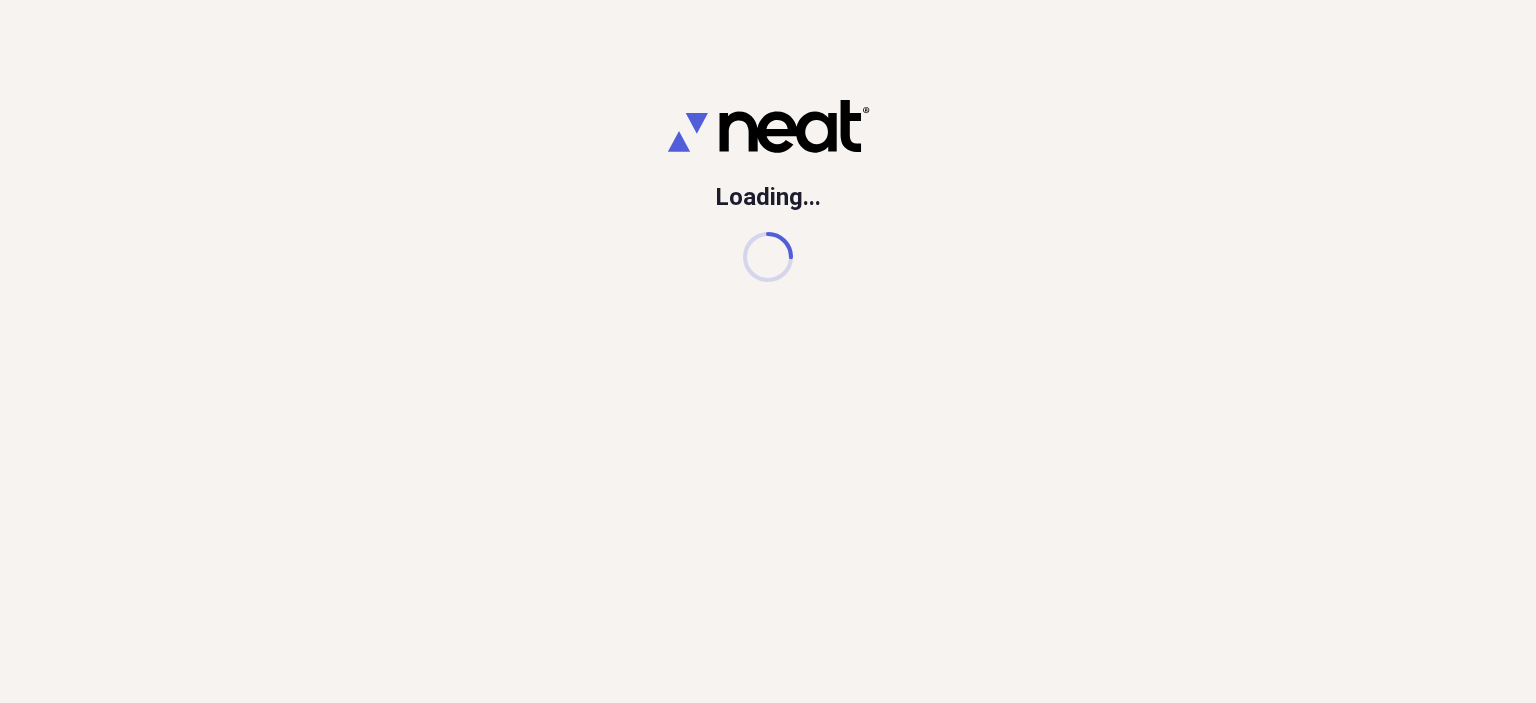 scroll, scrollTop: 0, scrollLeft: 0, axis: both 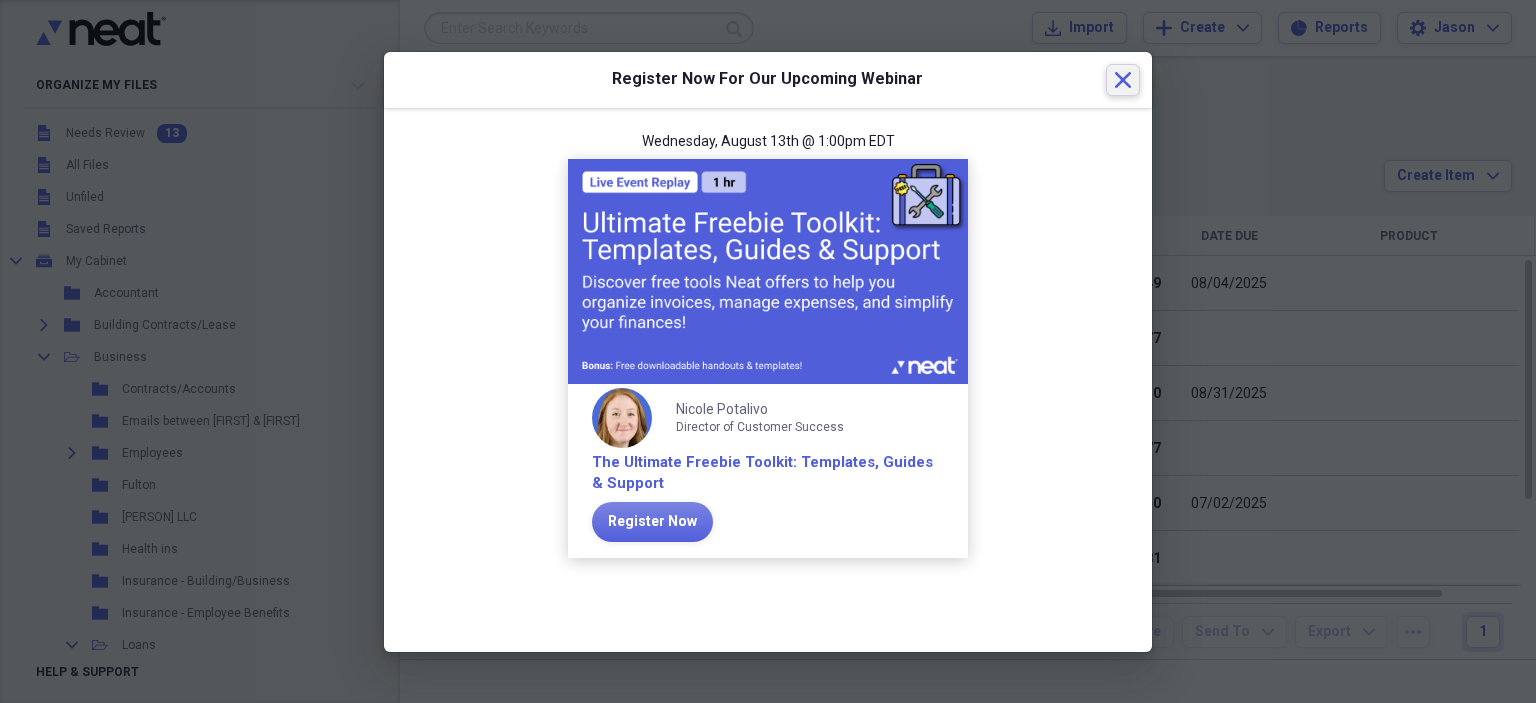 click 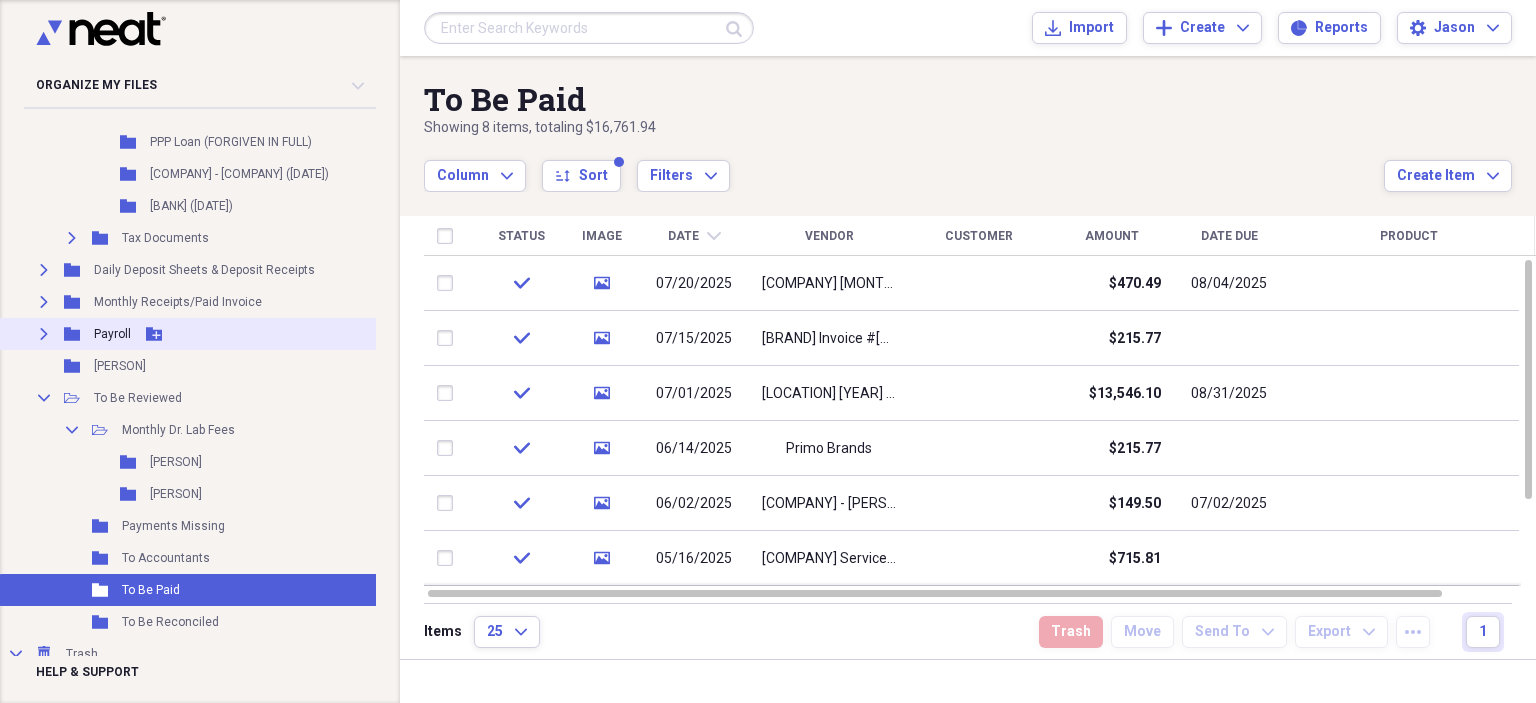 scroll, scrollTop: 626, scrollLeft: 0, axis: vertical 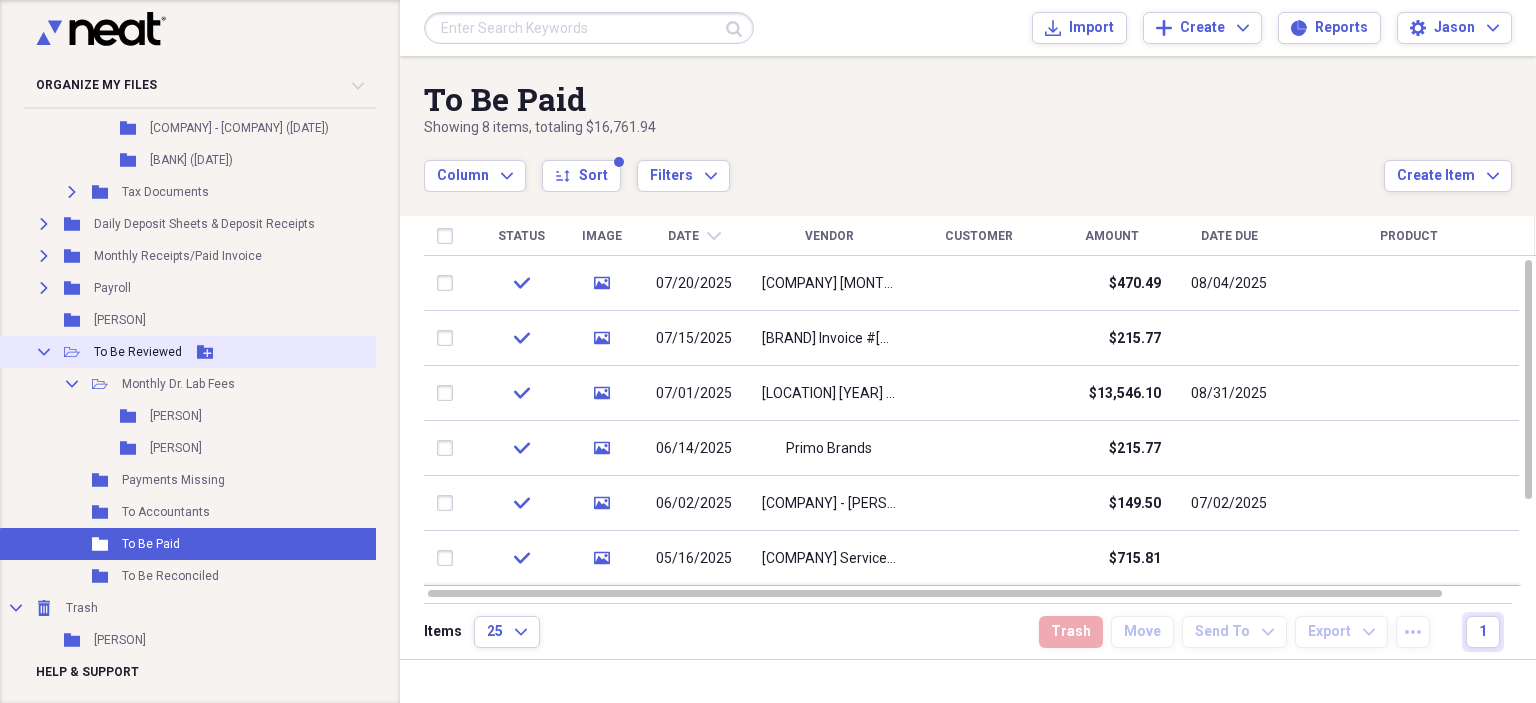 click on "To Be Reviewed" at bounding box center [138, 352] 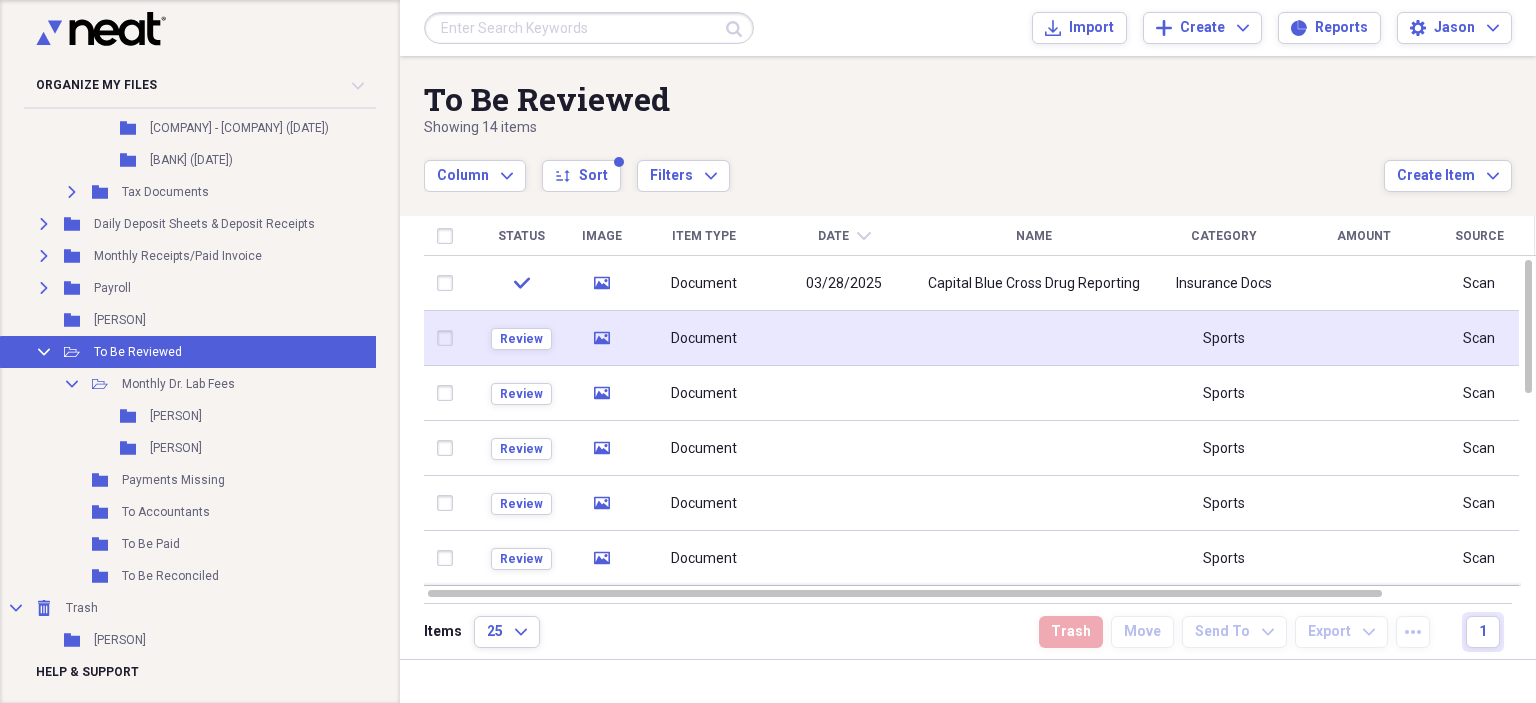 click on "Document" at bounding box center (704, 338) 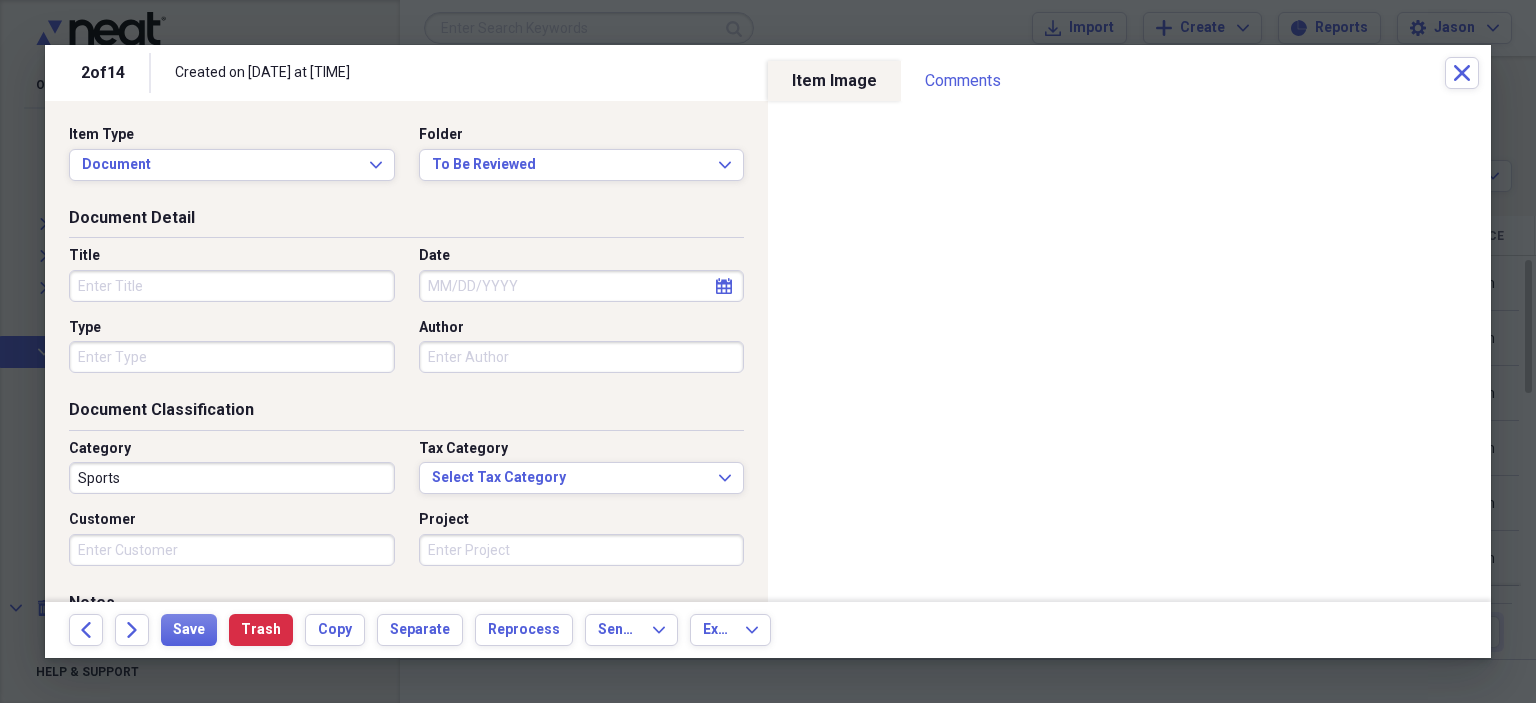 click on "Title" at bounding box center [232, 286] 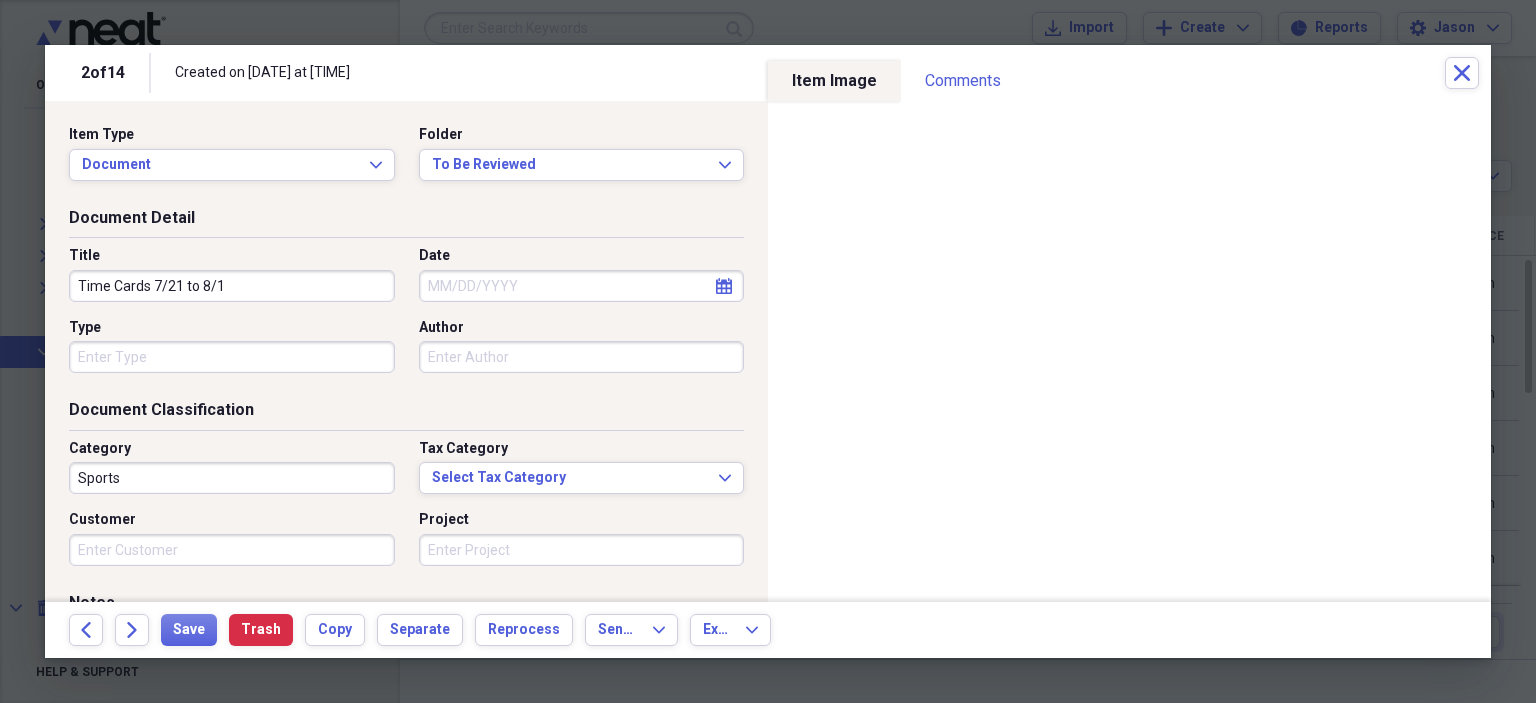 type on "Time Cards 7/21 to 8/1" 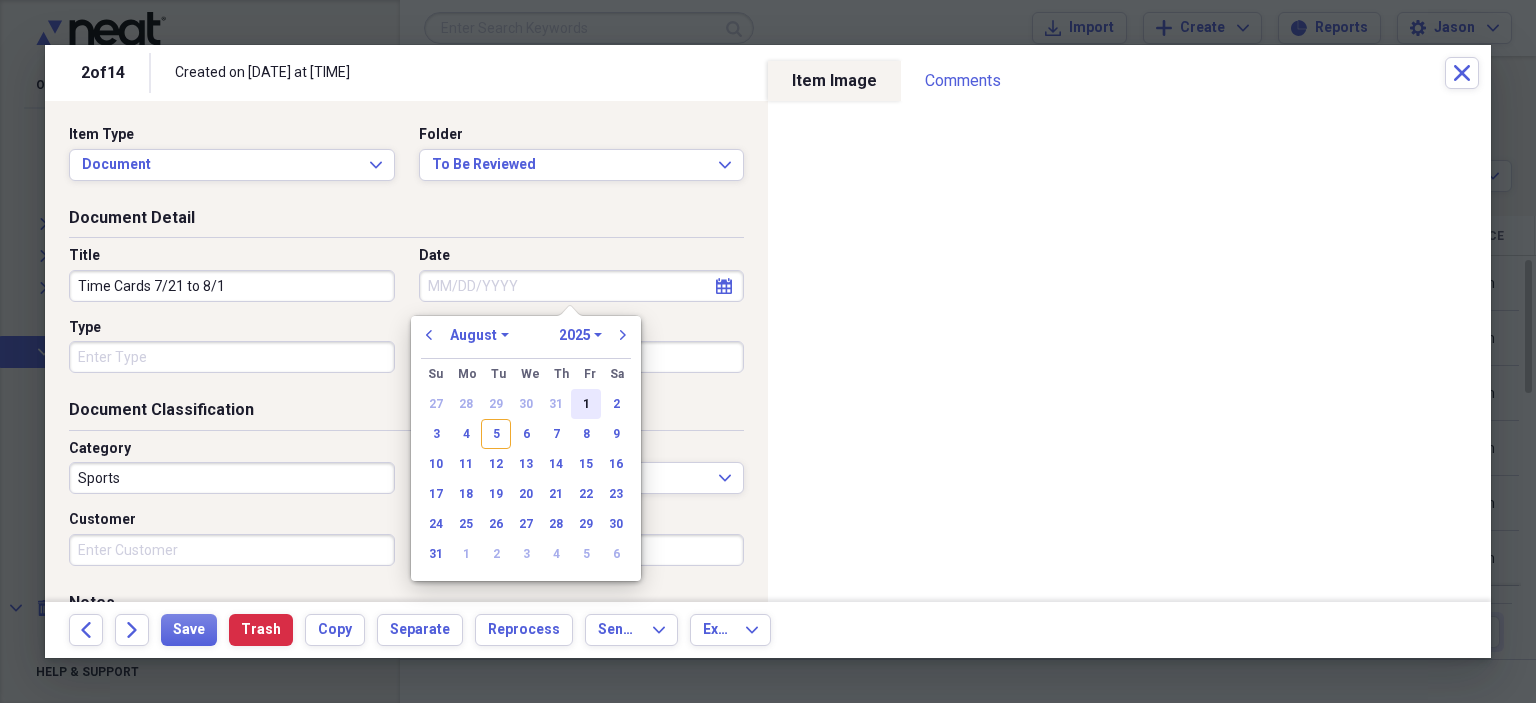 click on "1" at bounding box center [586, 404] 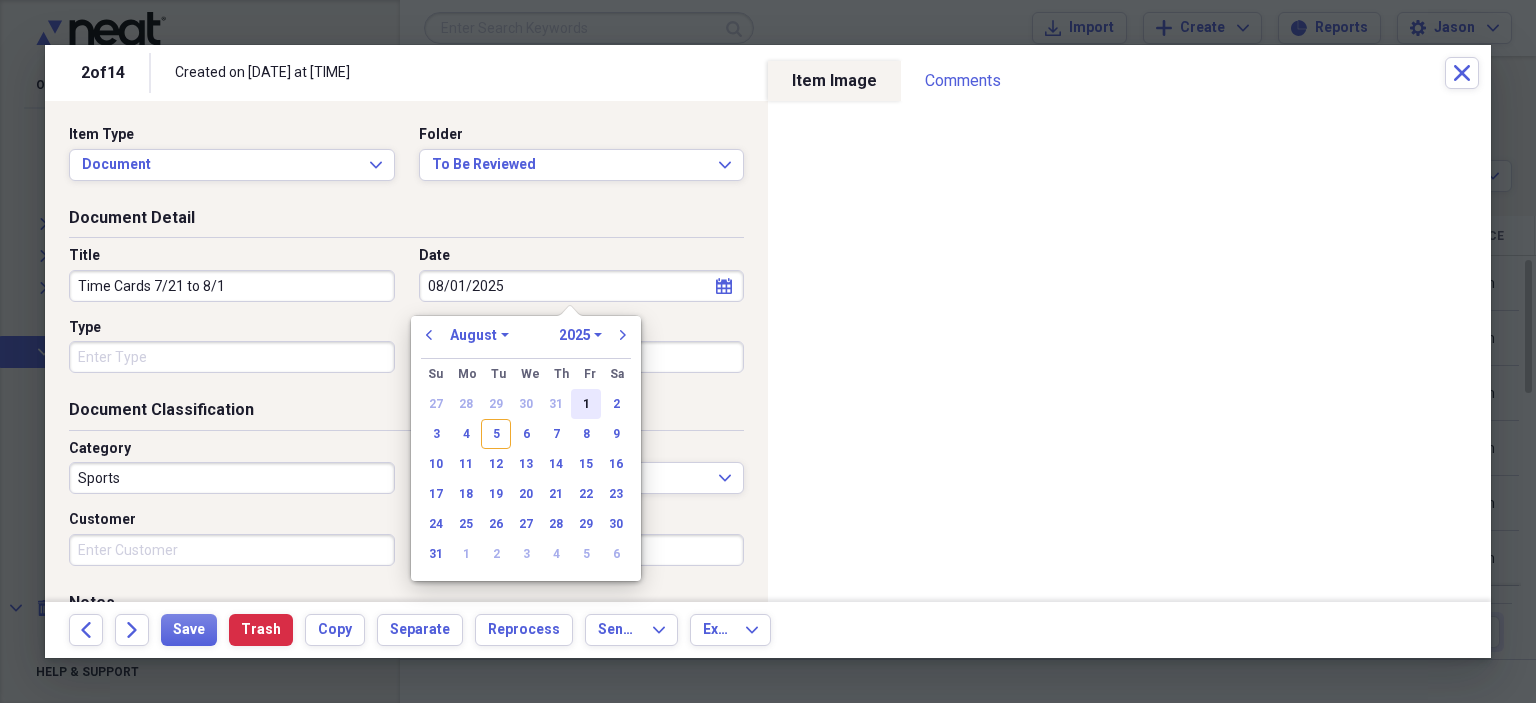 type on "08/01/2025" 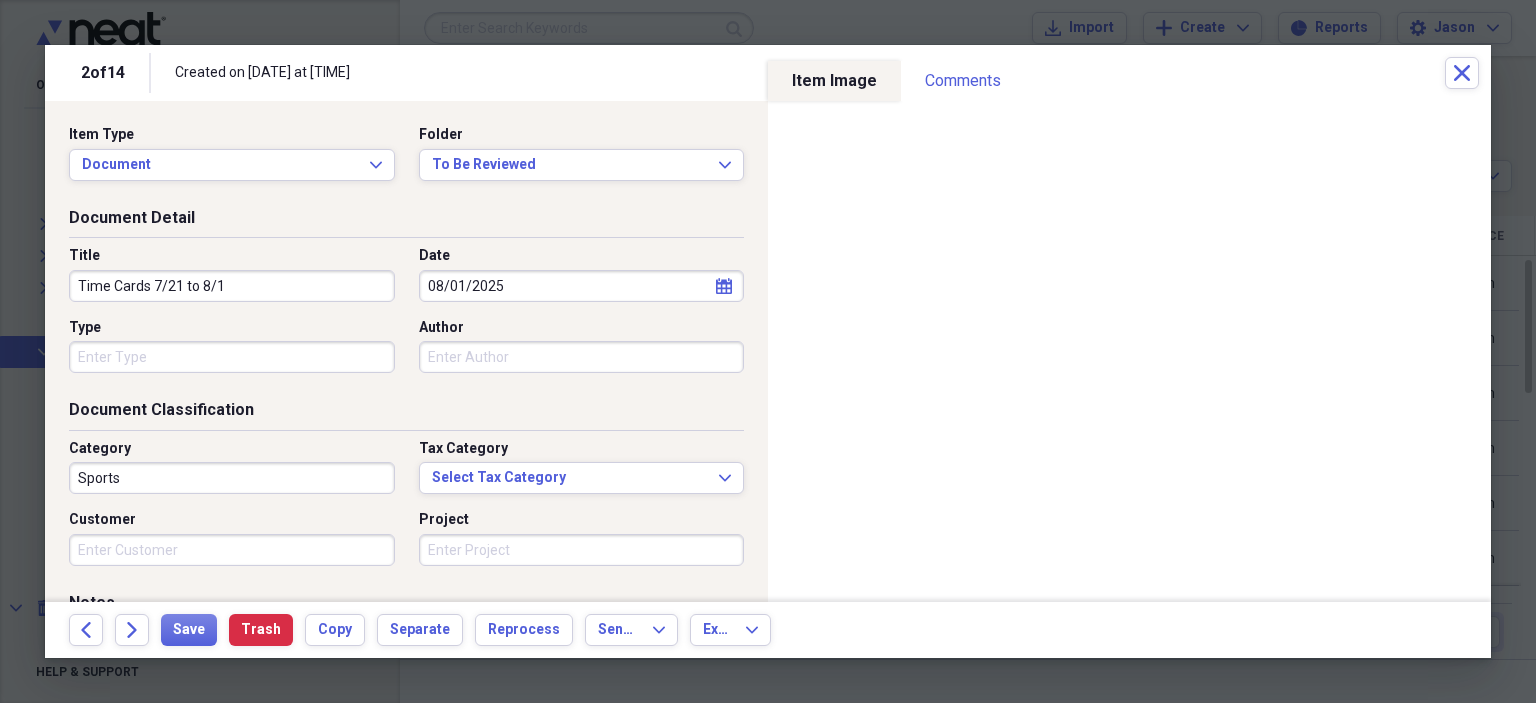 click on "Sports" at bounding box center (232, 478) 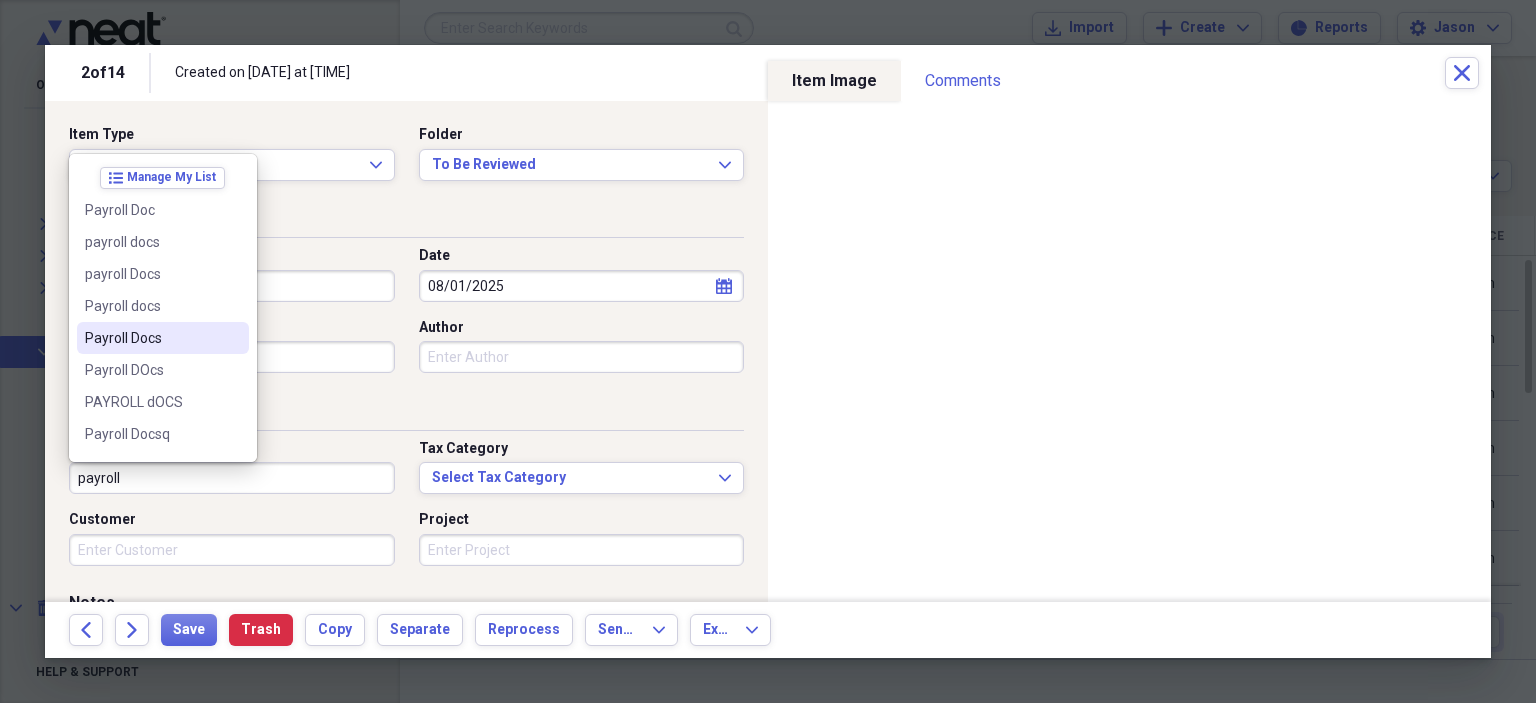 click on "Payroll Docs" at bounding box center [151, 338] 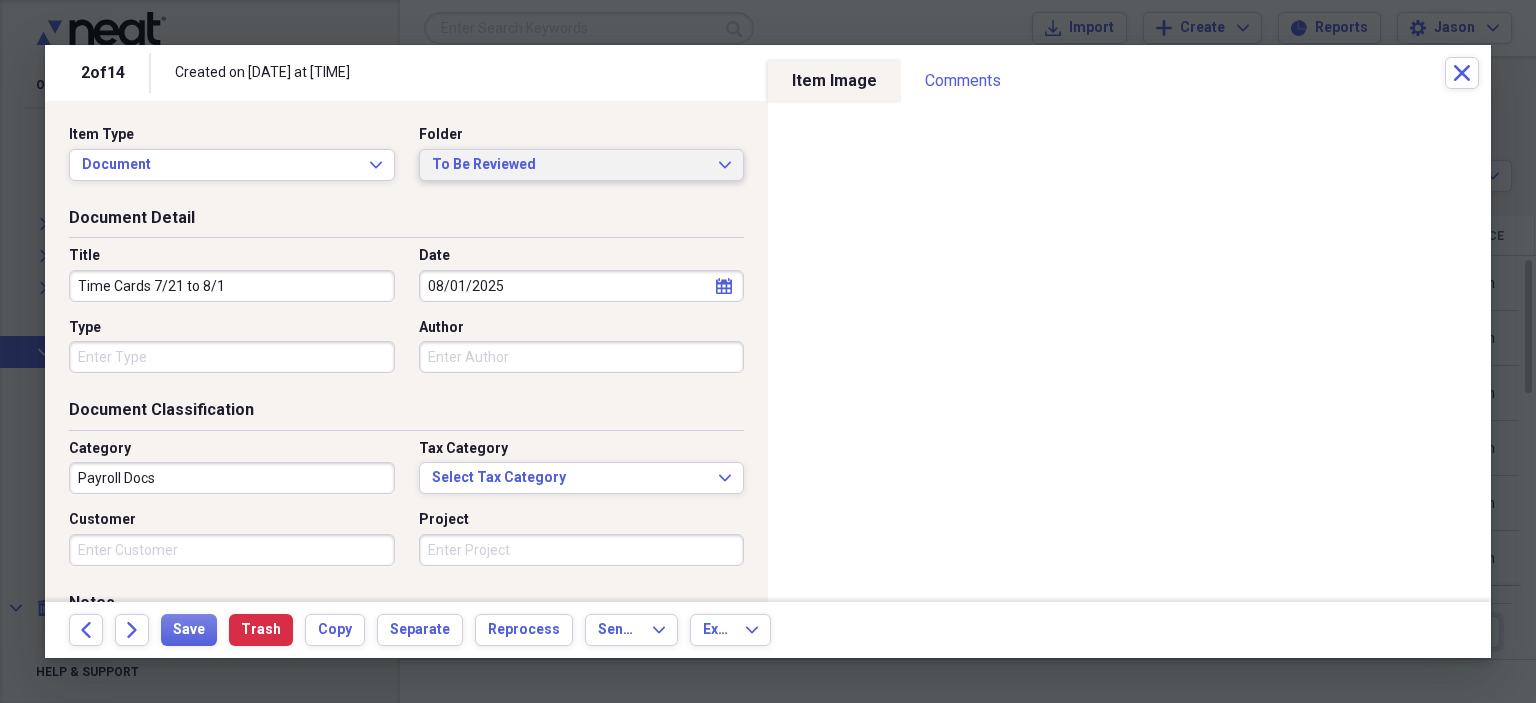 click on "To Be Reviewed" at bounding box center [570, 165] 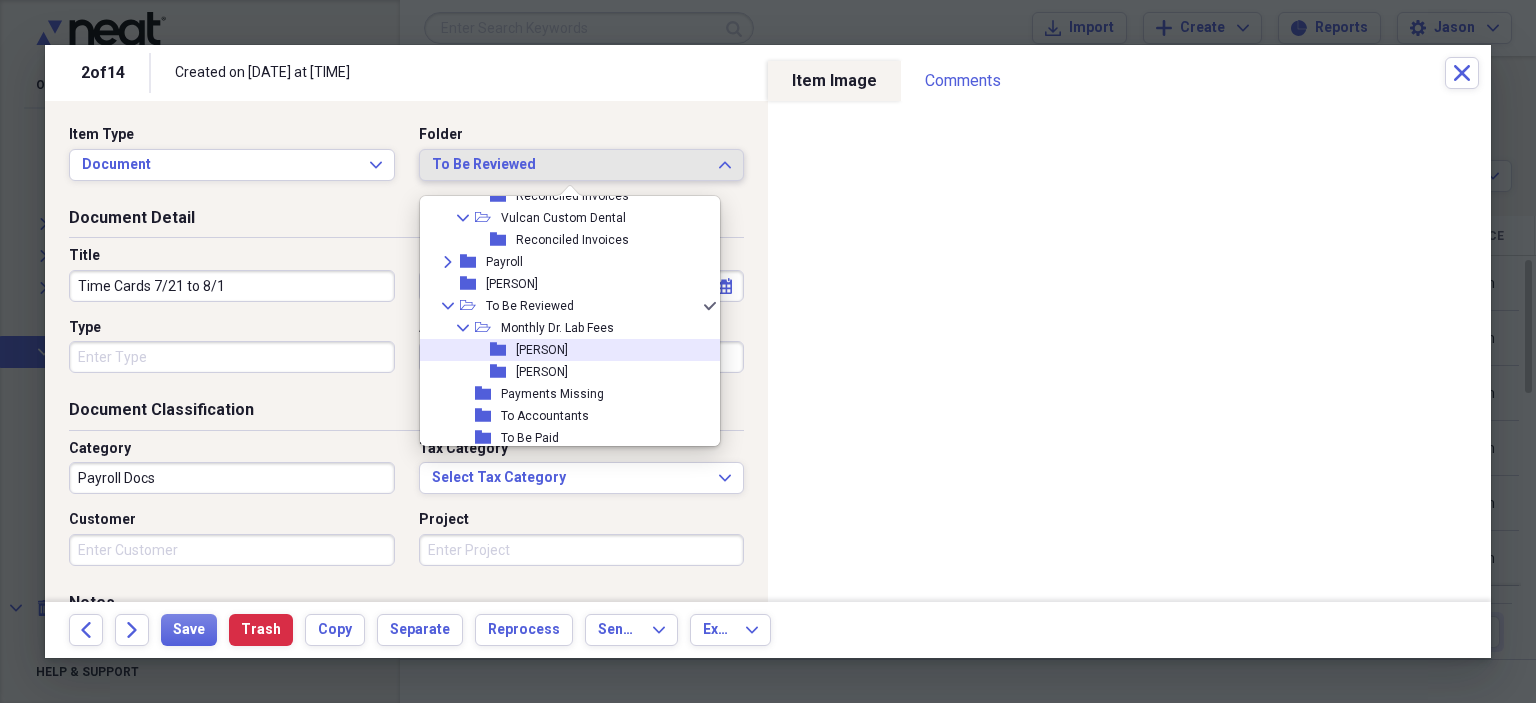 scroll, scrollTop: 2282, scrollLeft: 0, axis: vertical 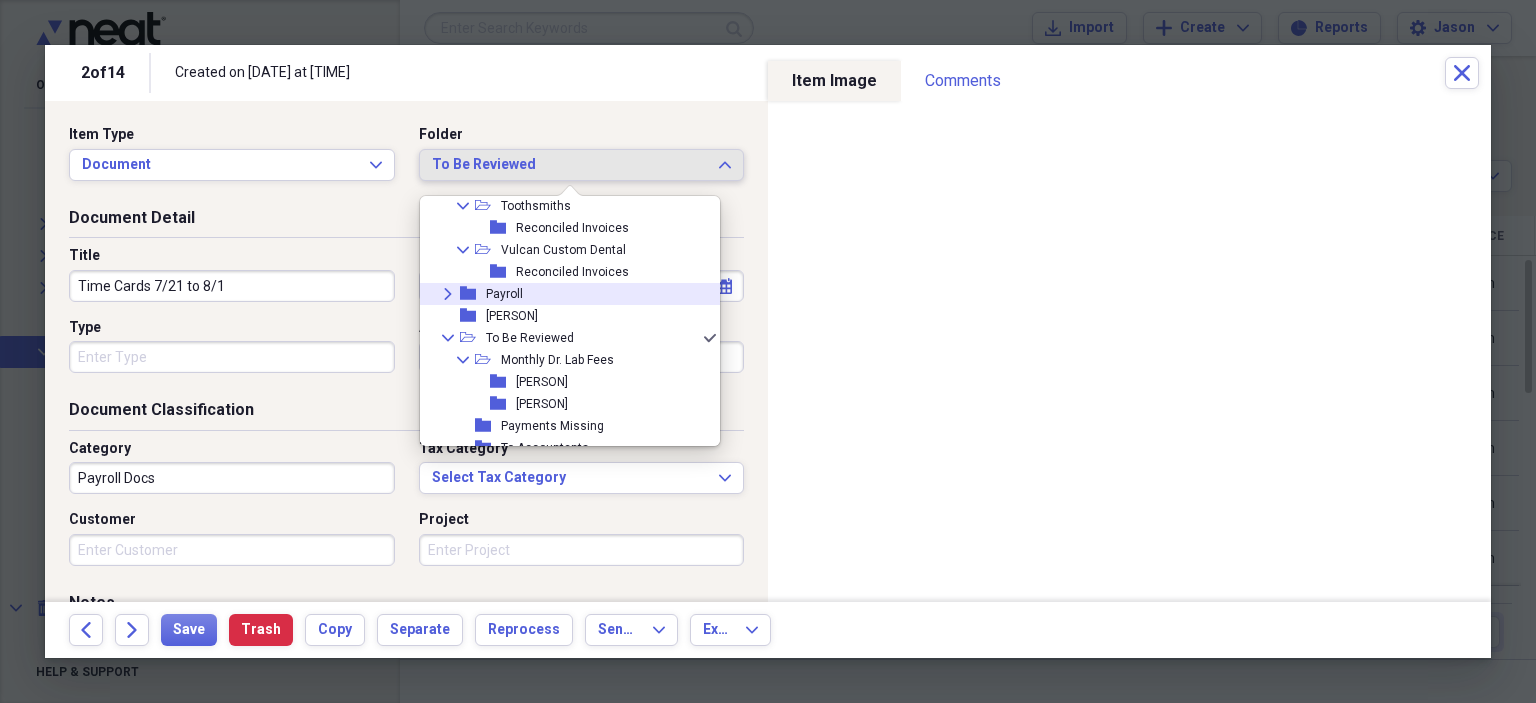 click on "Expand" 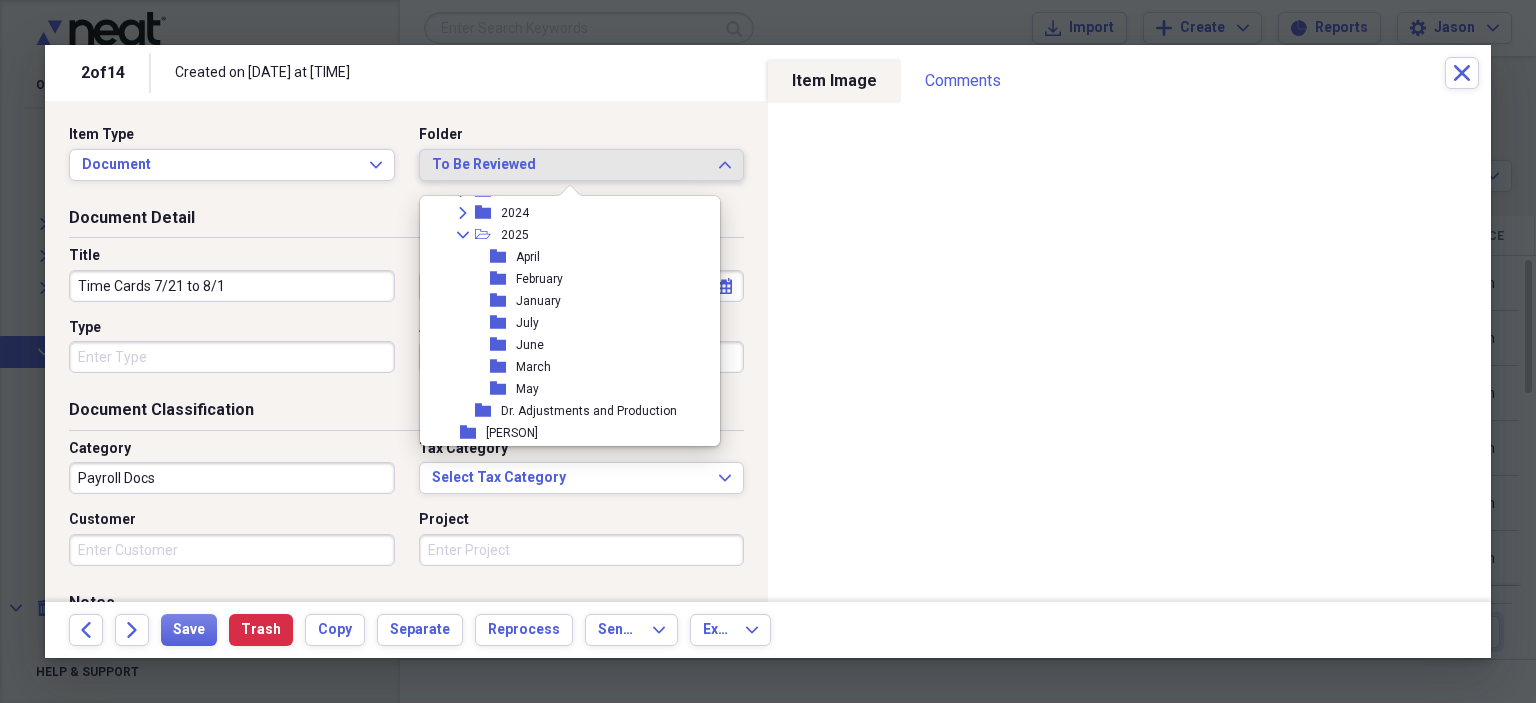 scroll, scrollTop: 2582, scrollLeft: 0, axis: vertical 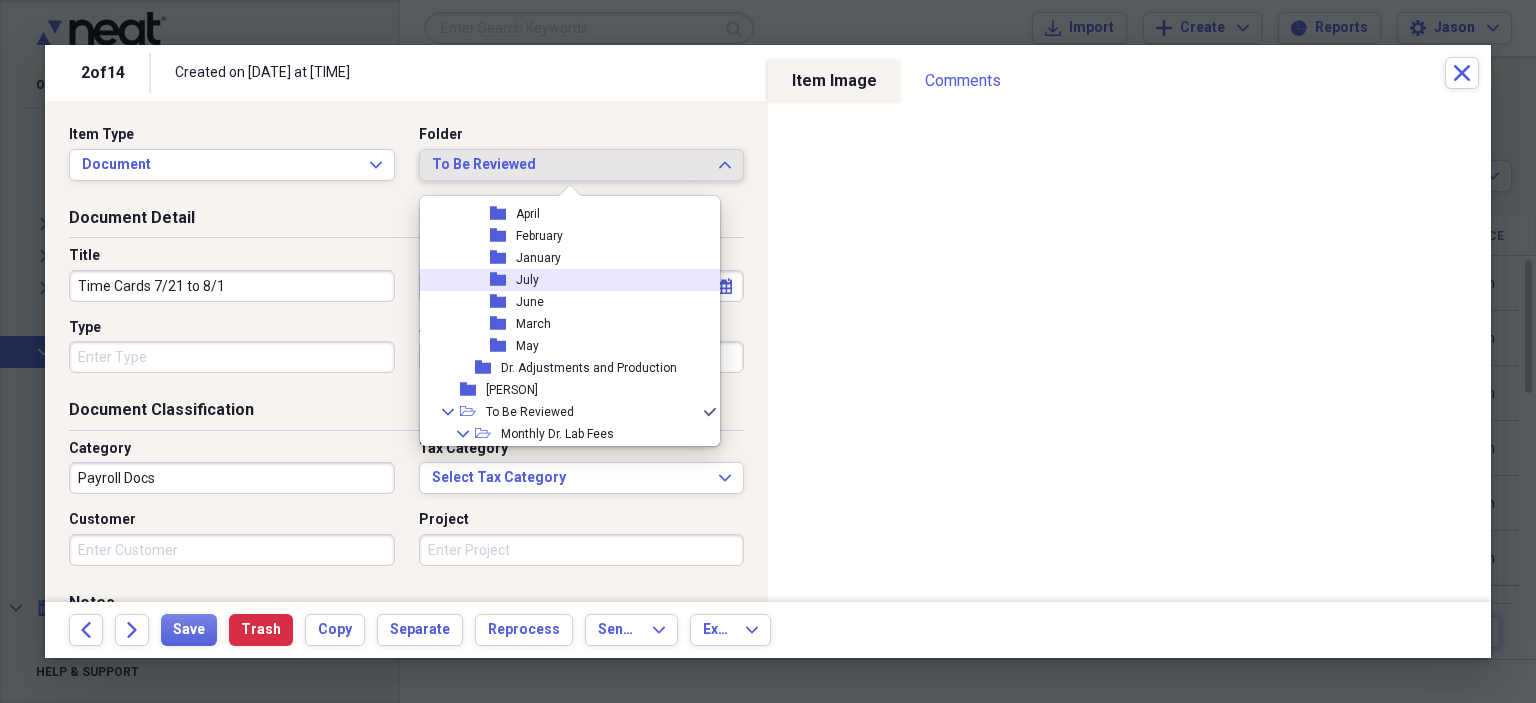 click on "folder July" at bounding box center [562, 280] 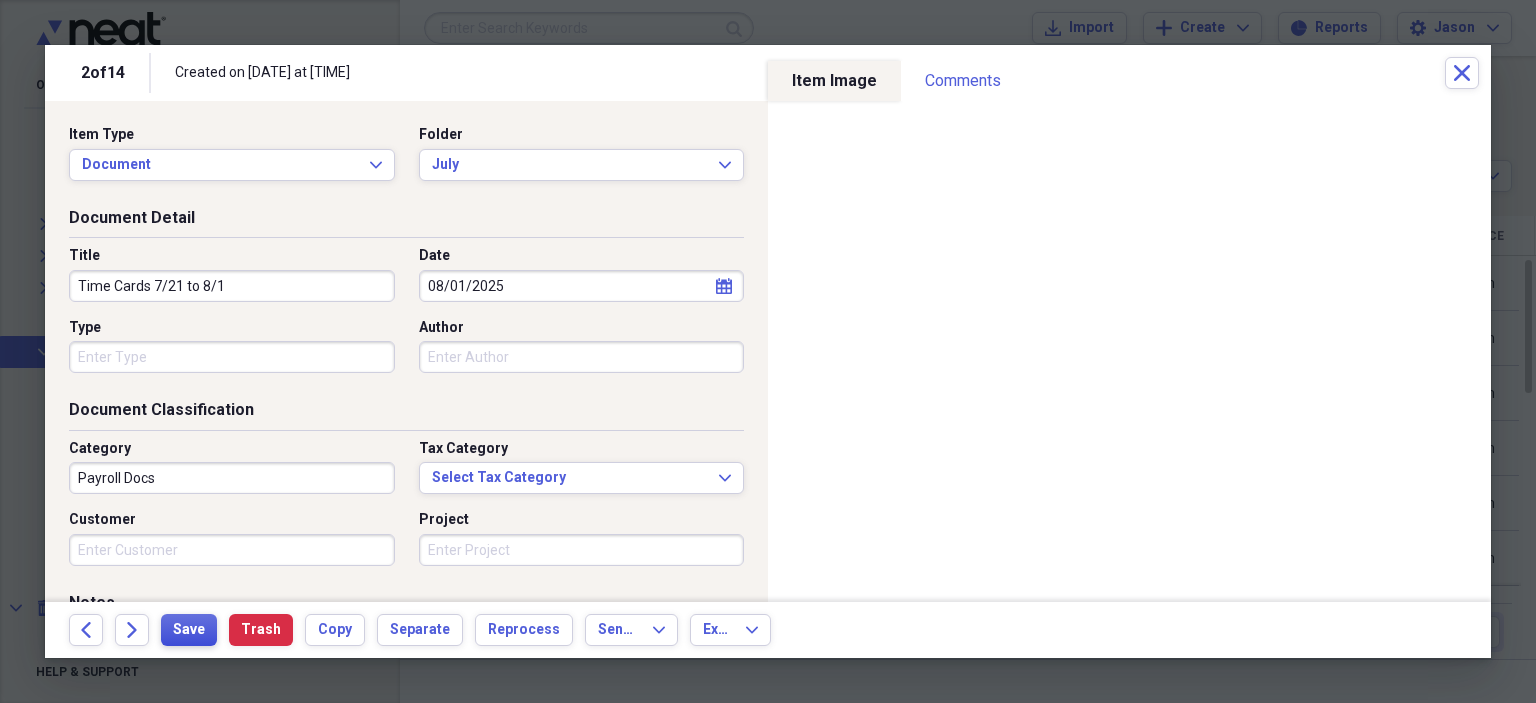 click on "Save" at bounding box center (189, 630) 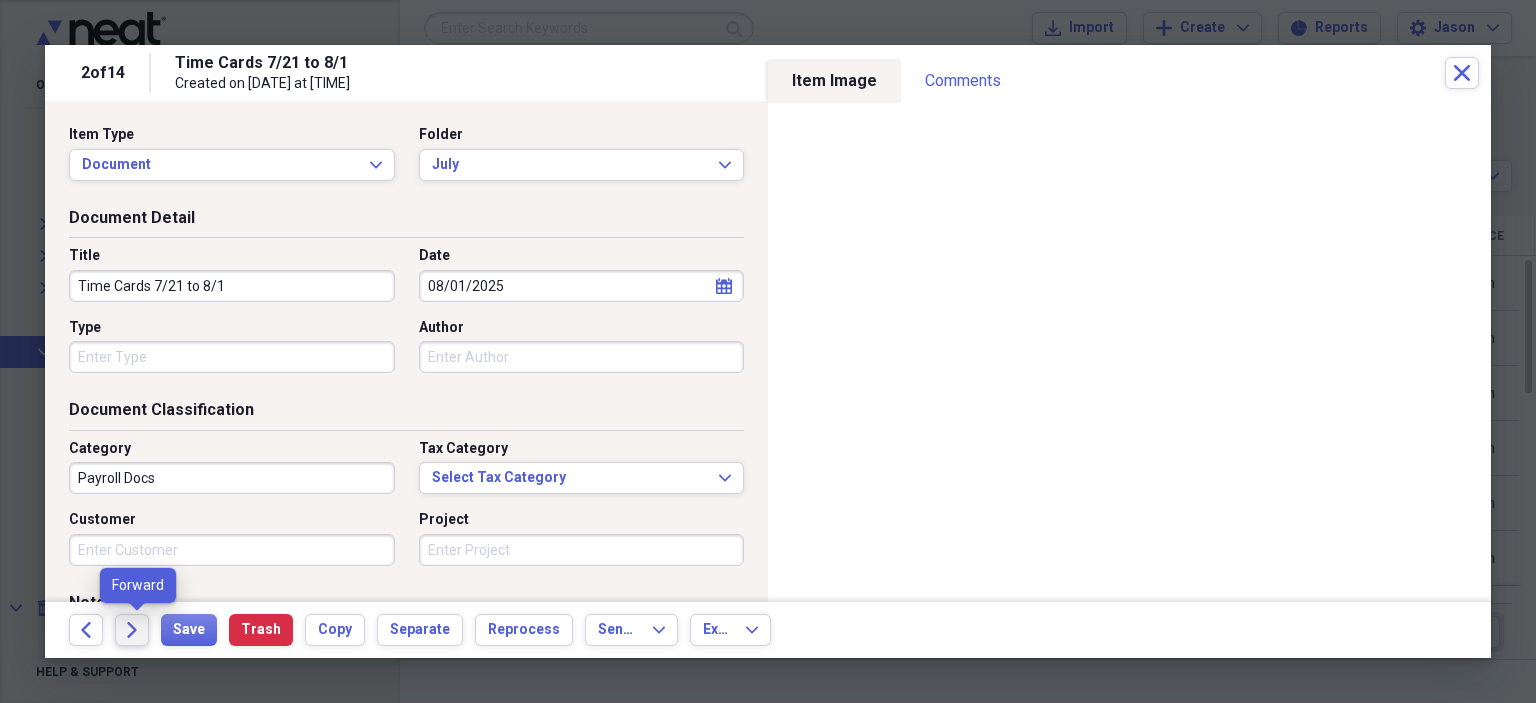 click on "Forward" 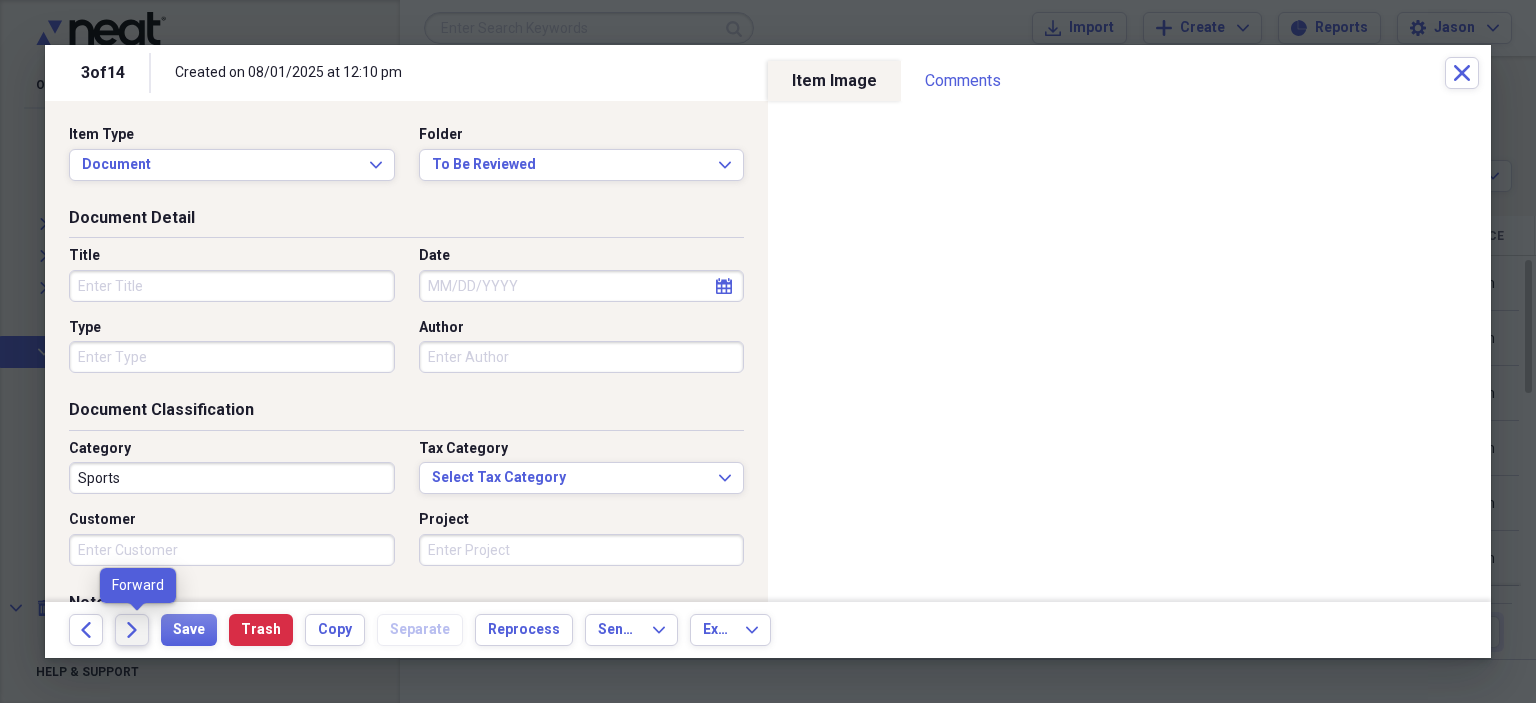 click on "Forward" 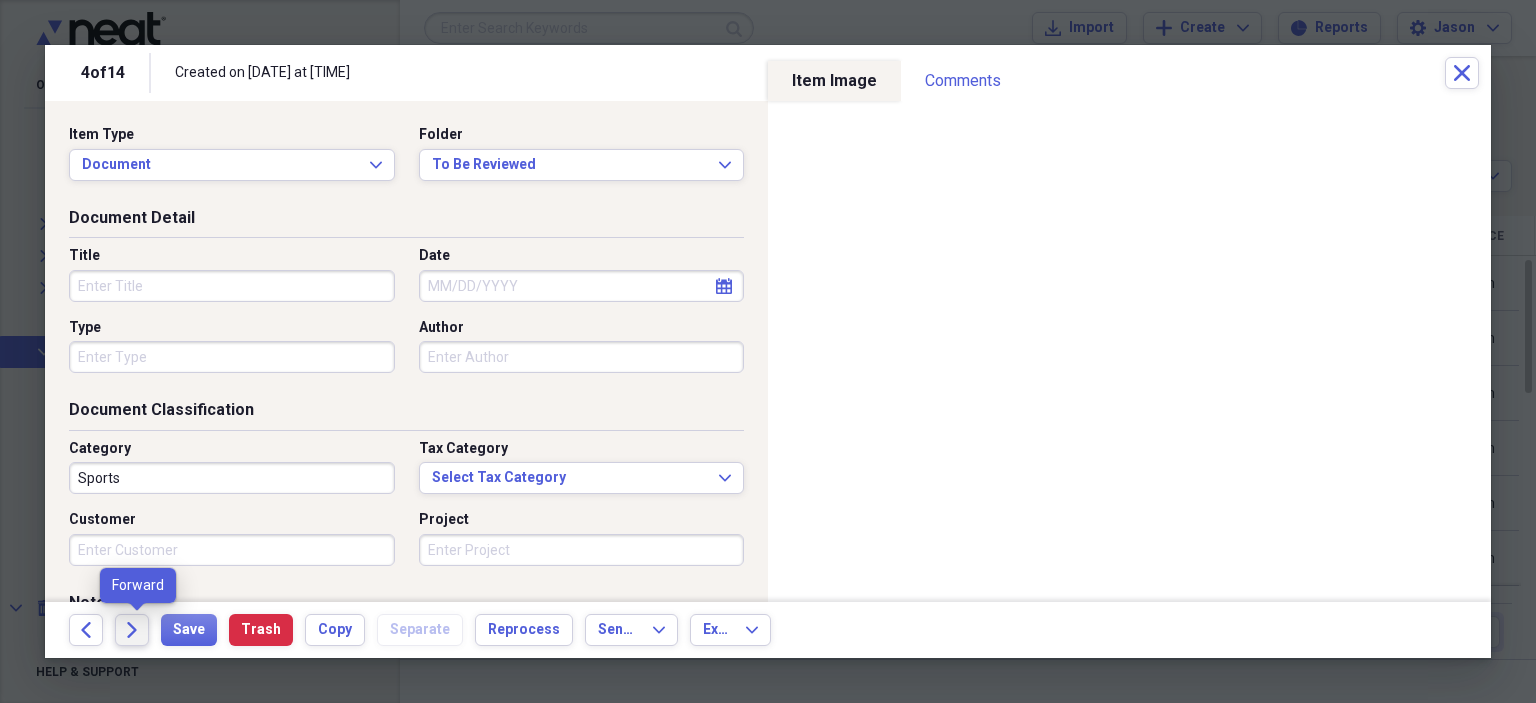 click on "Forward" 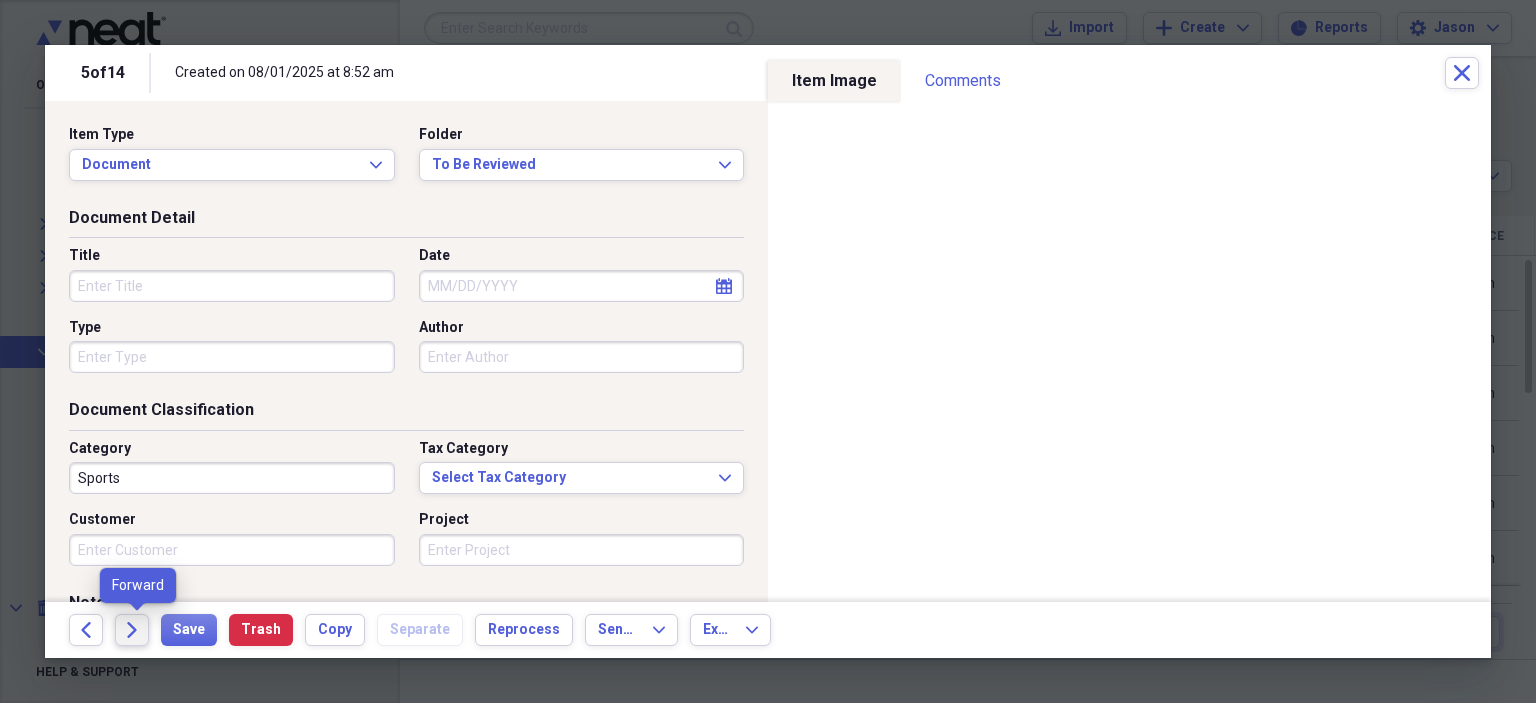 click on "Forward" 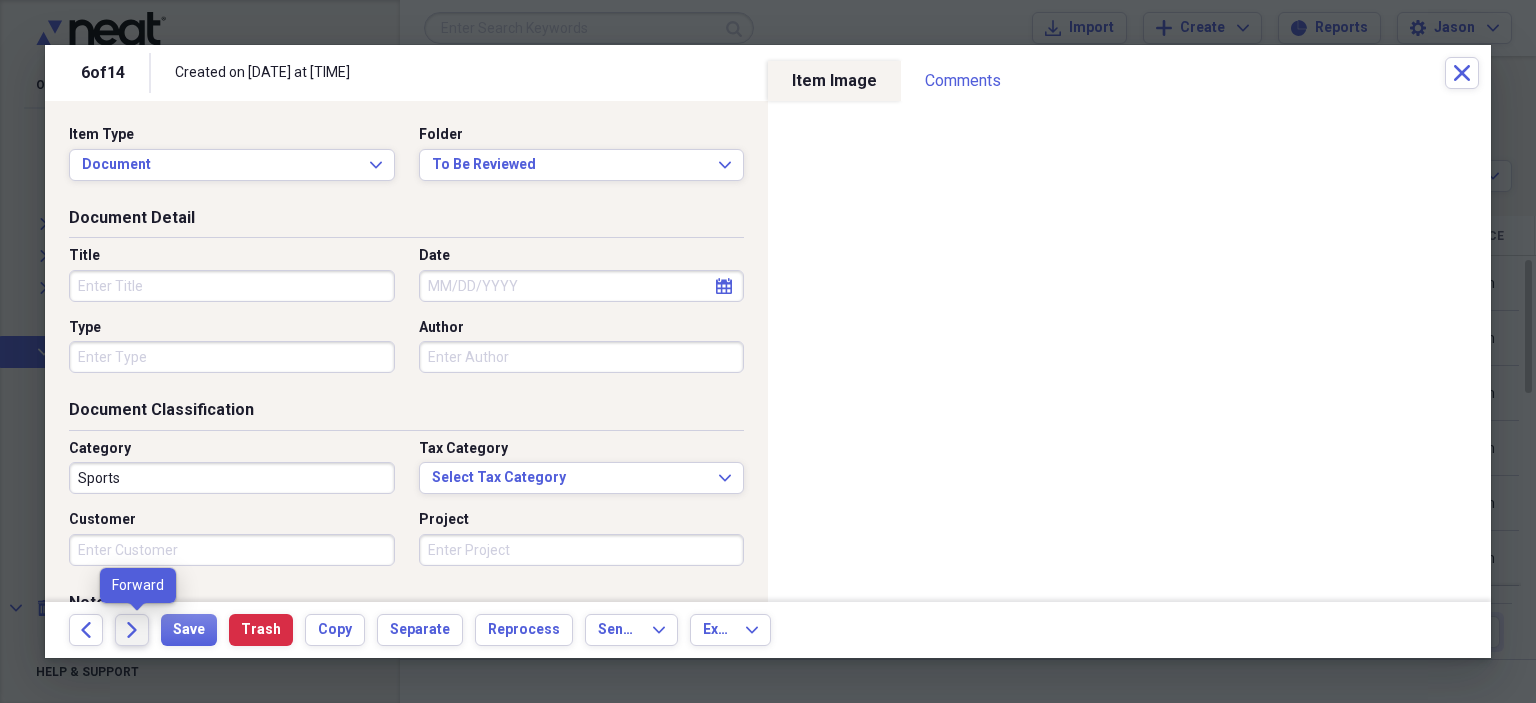 click on "Forward" 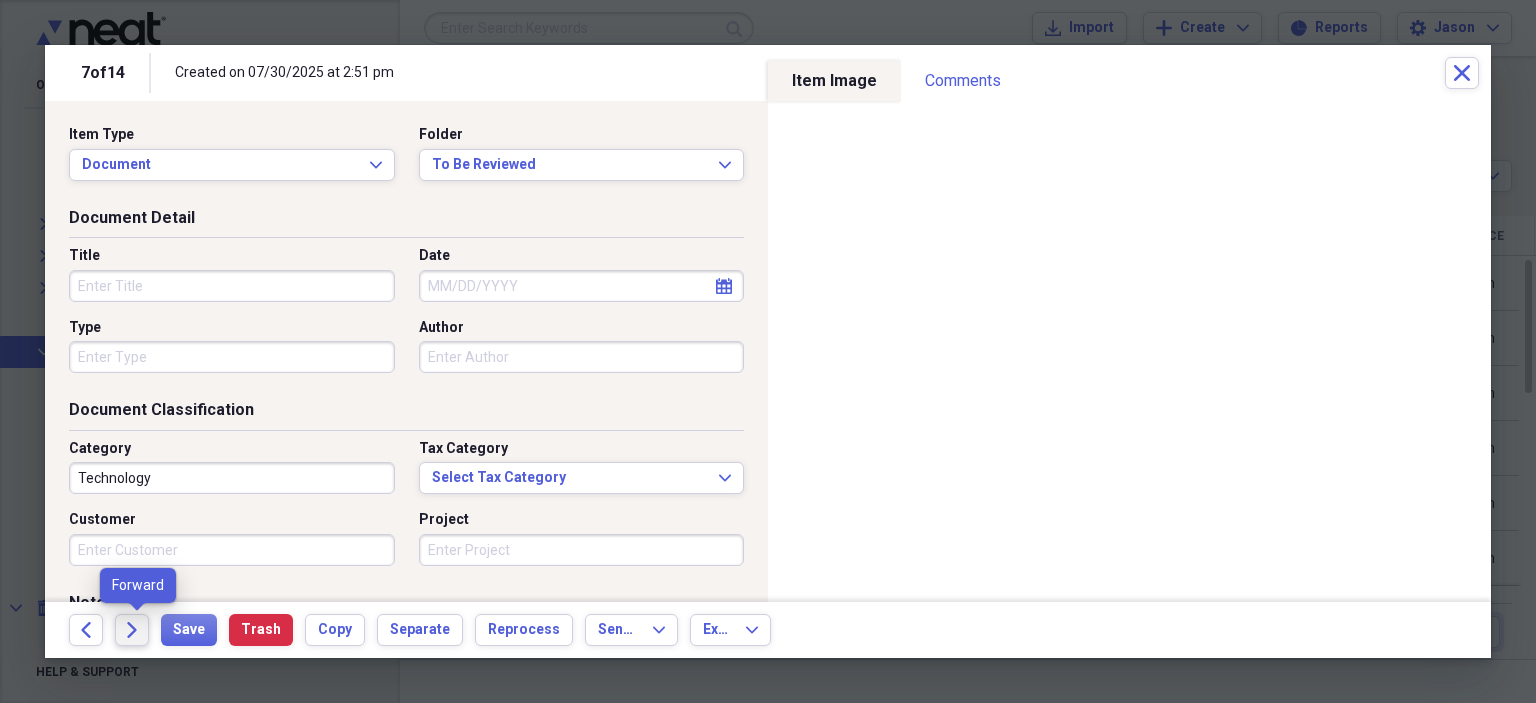 click on "Forward" 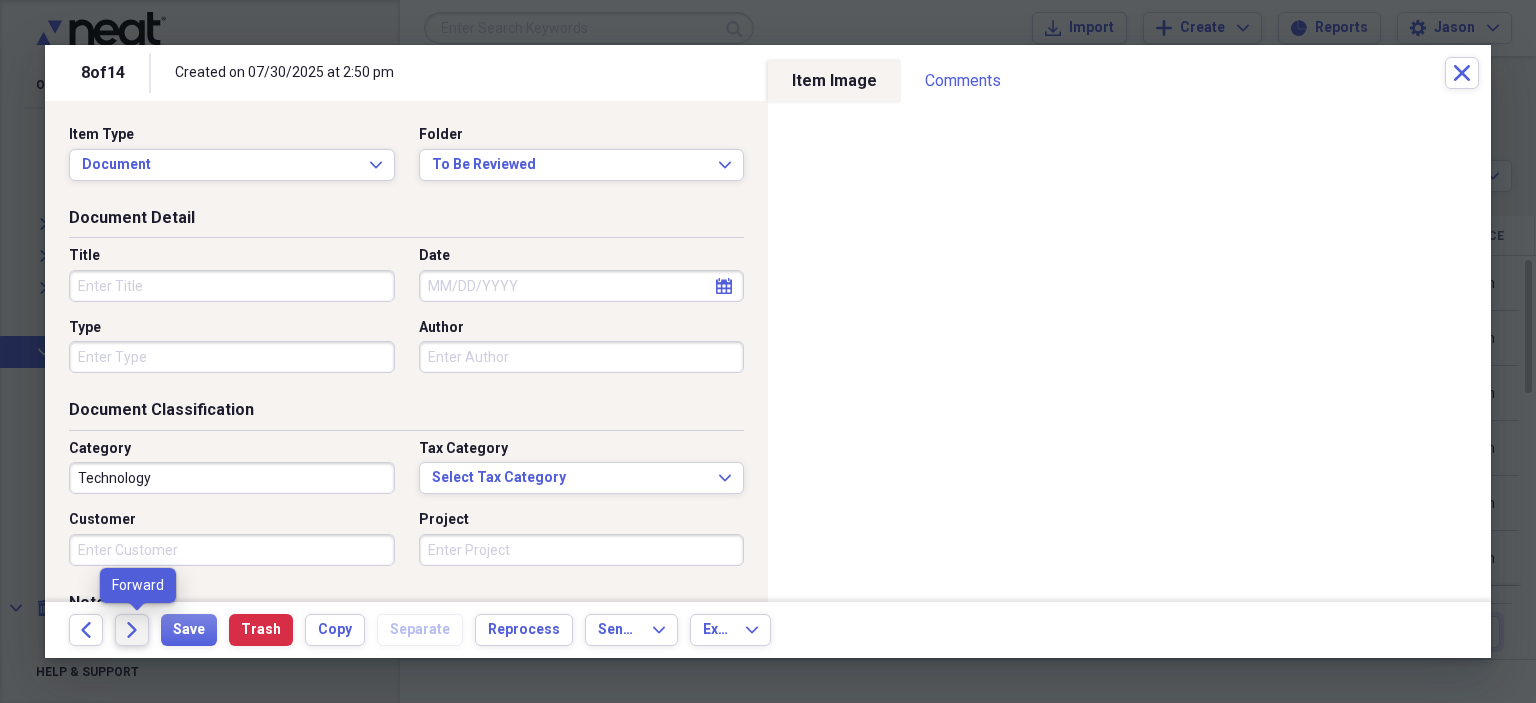click on "Forward" 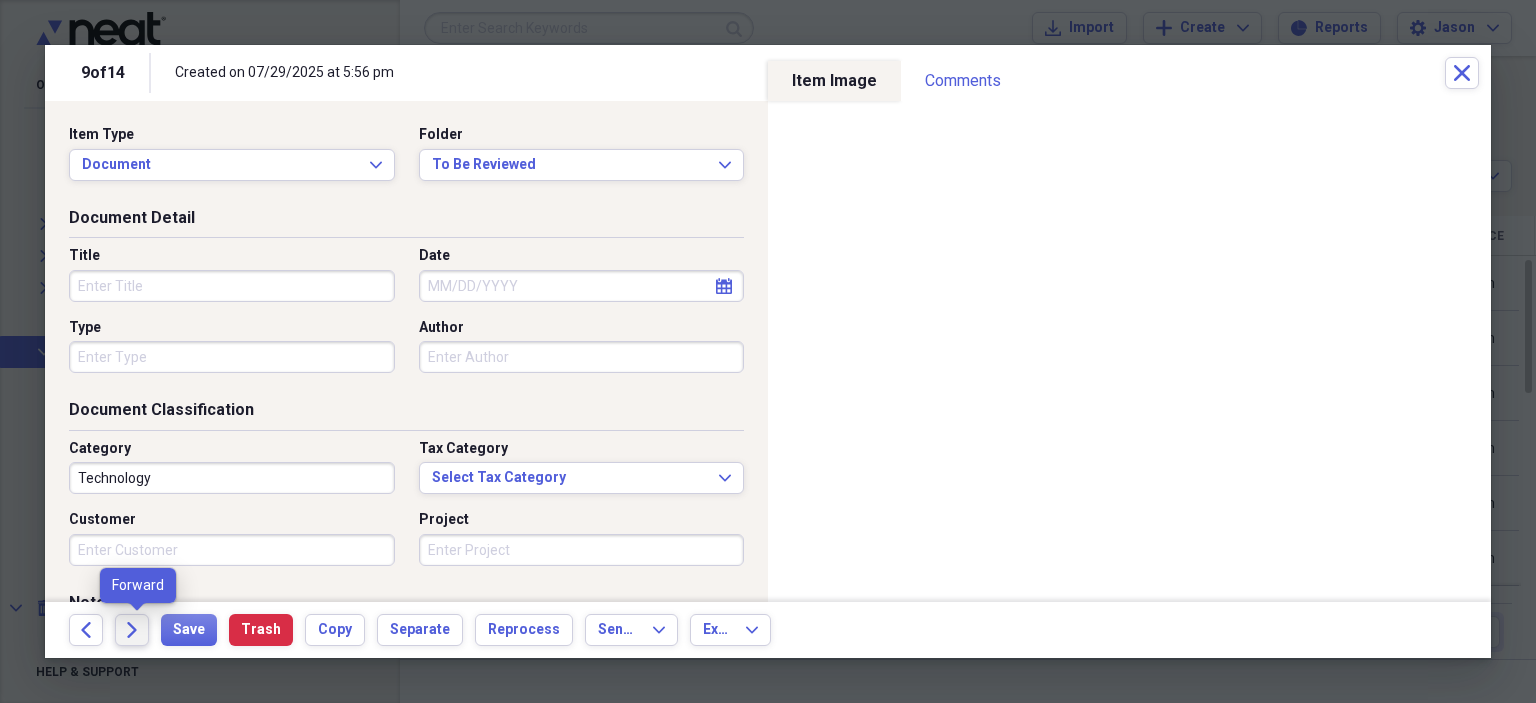 click on "Forward" 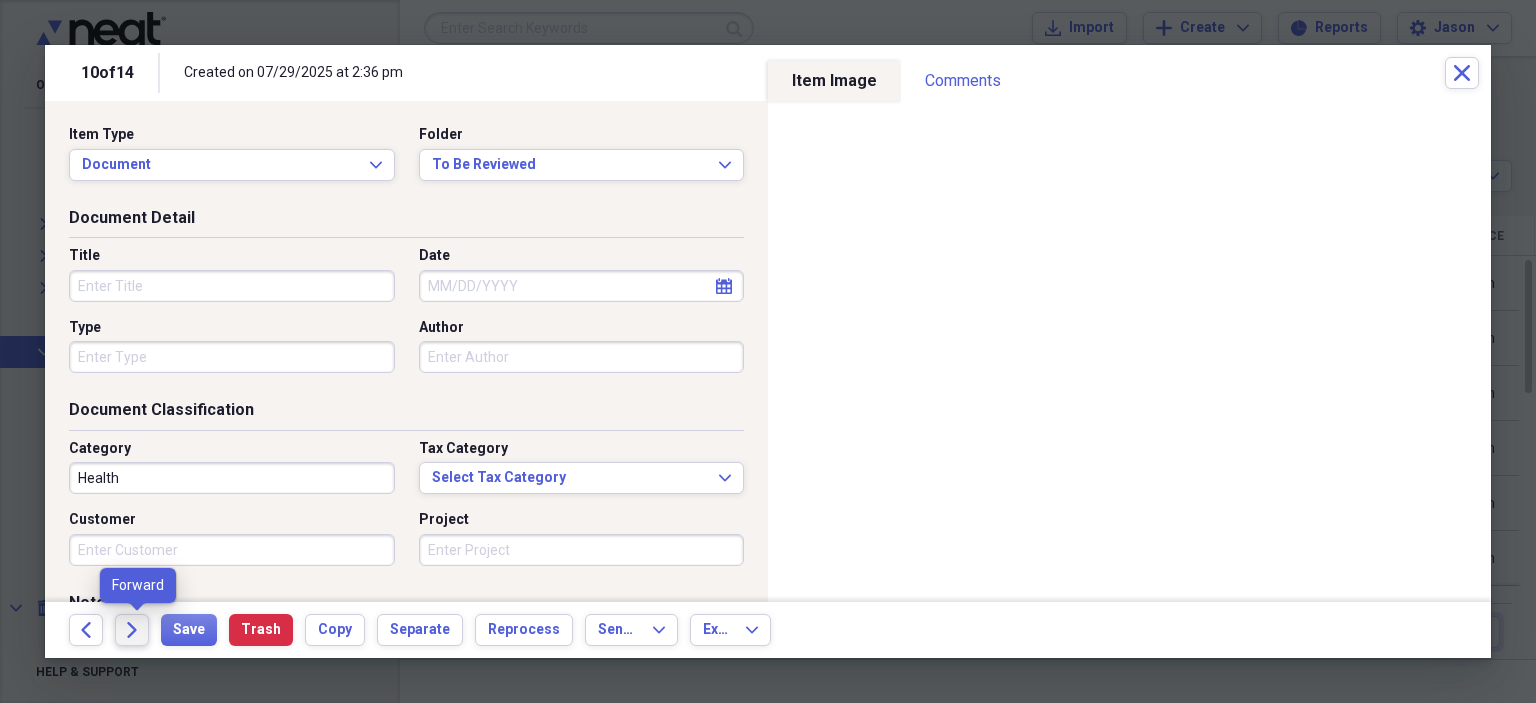 click 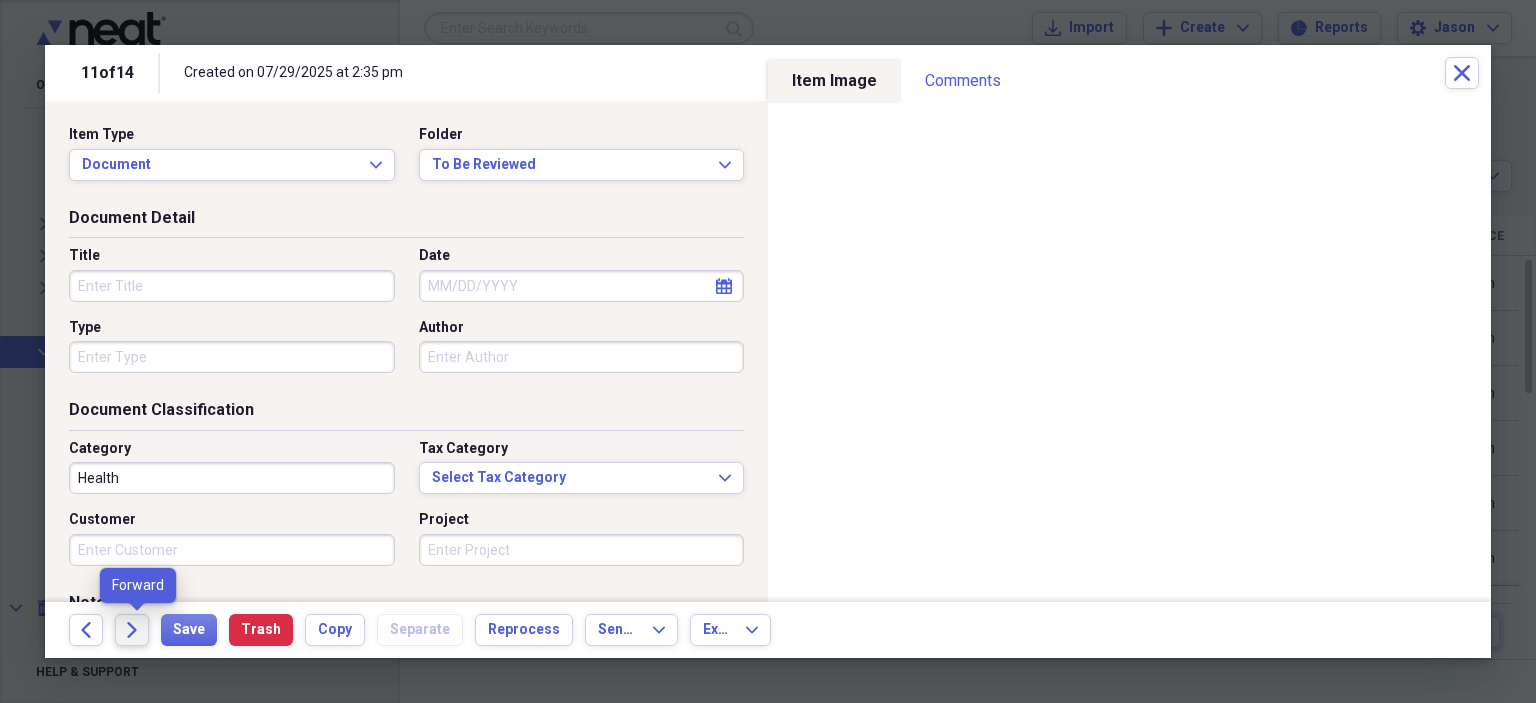 click 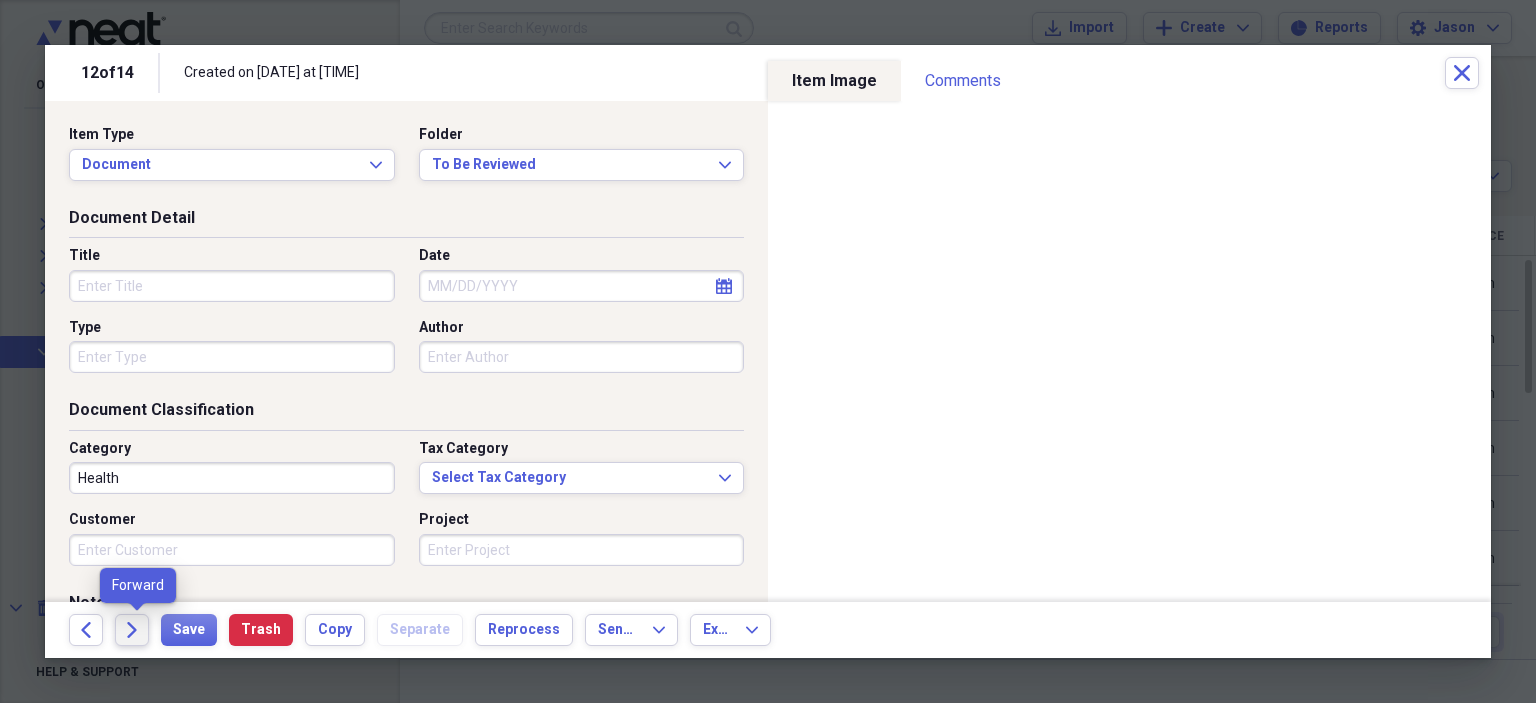 click on "Forward" 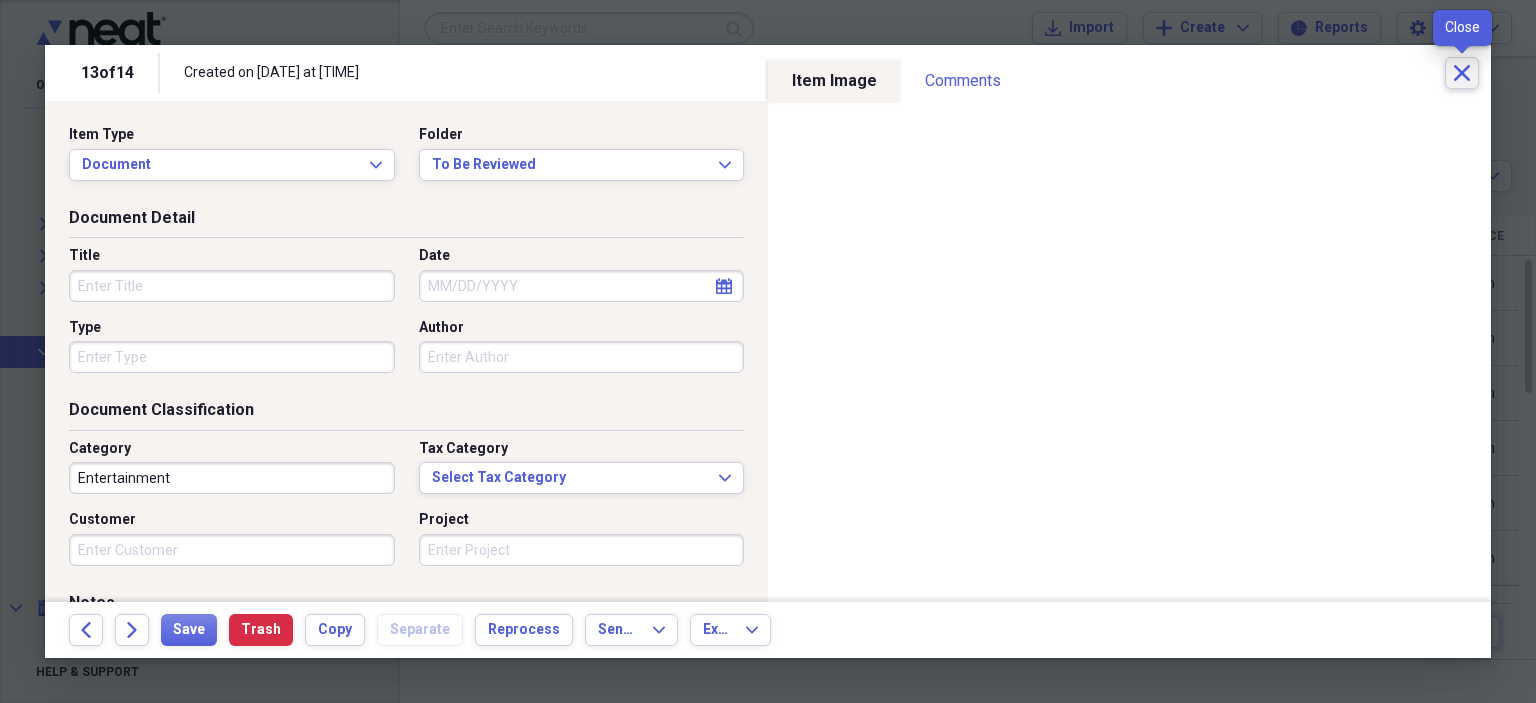 click 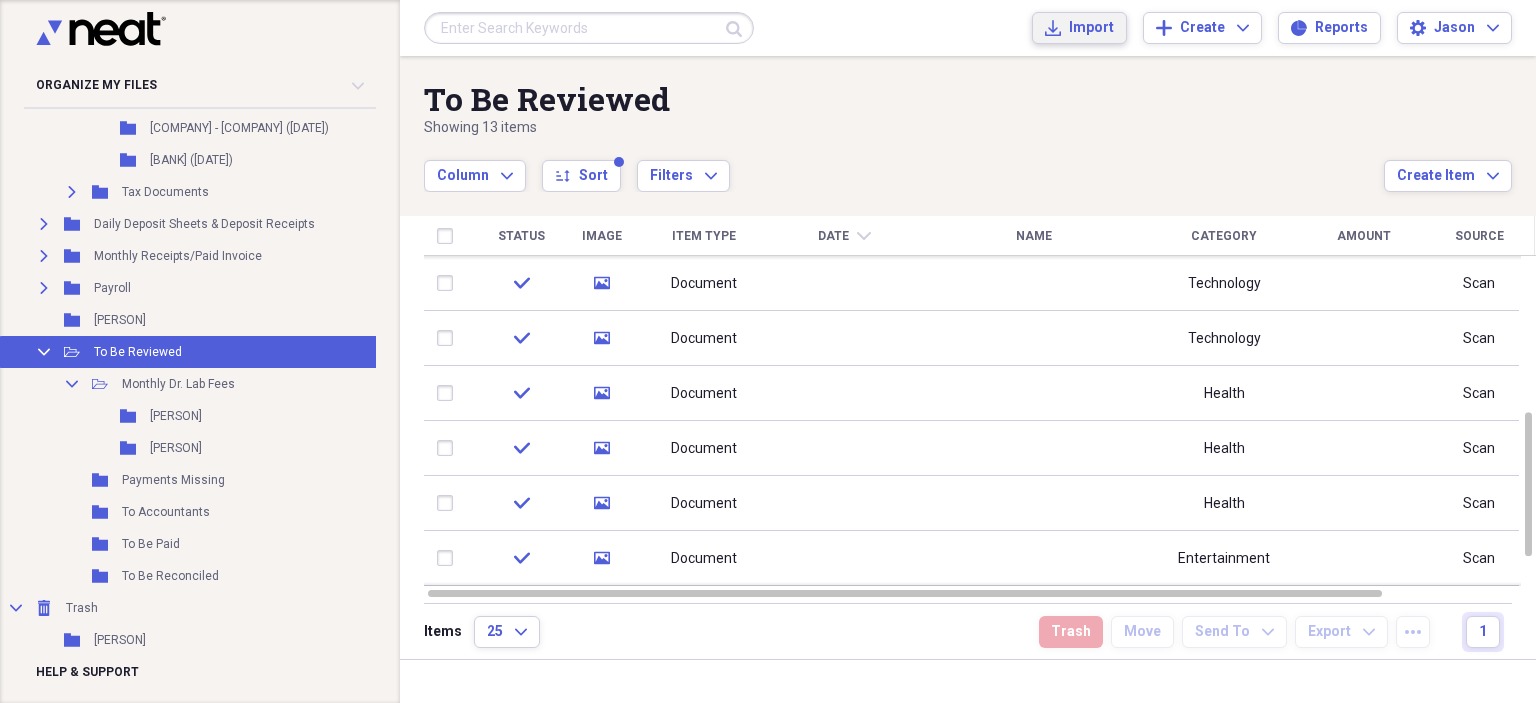 click 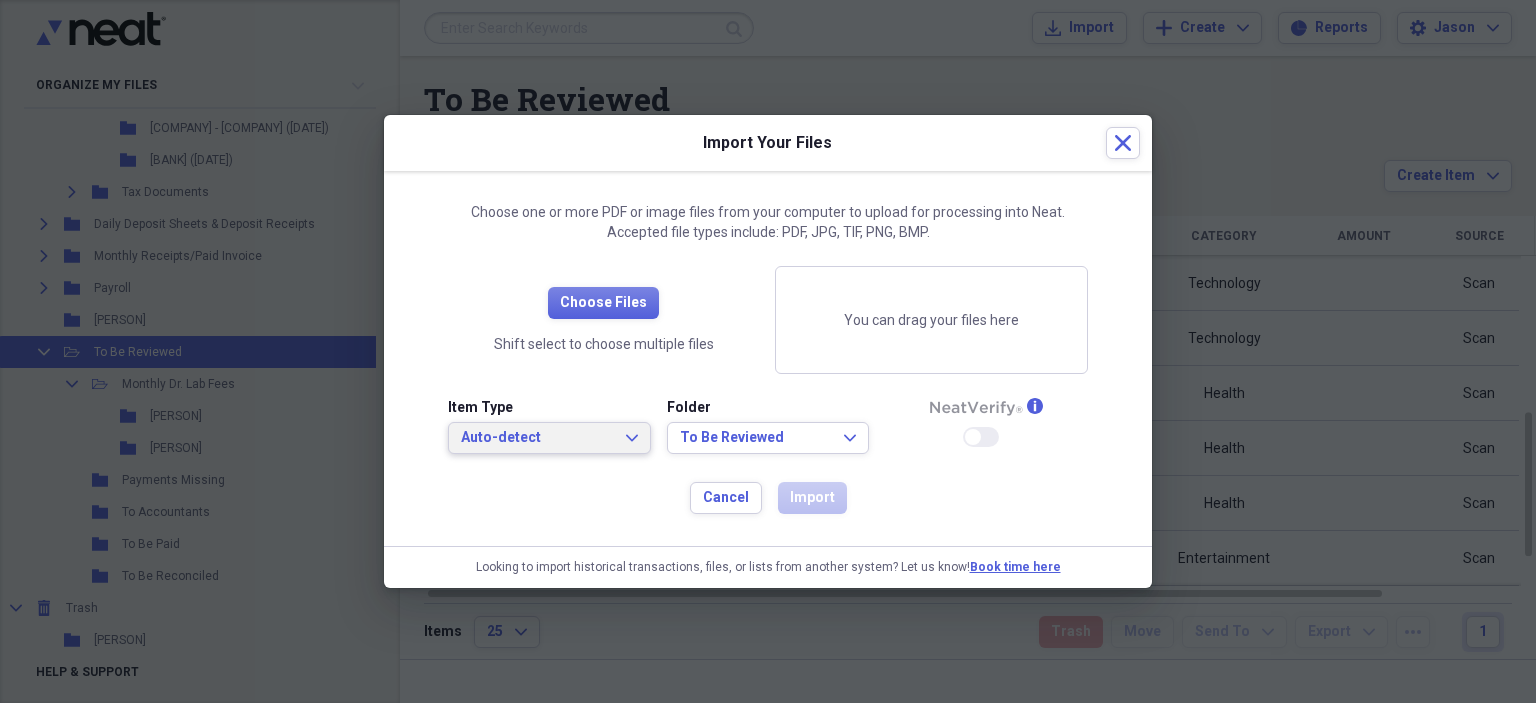 click on "Auto-detect Expand" at bounding box center [549, 438] 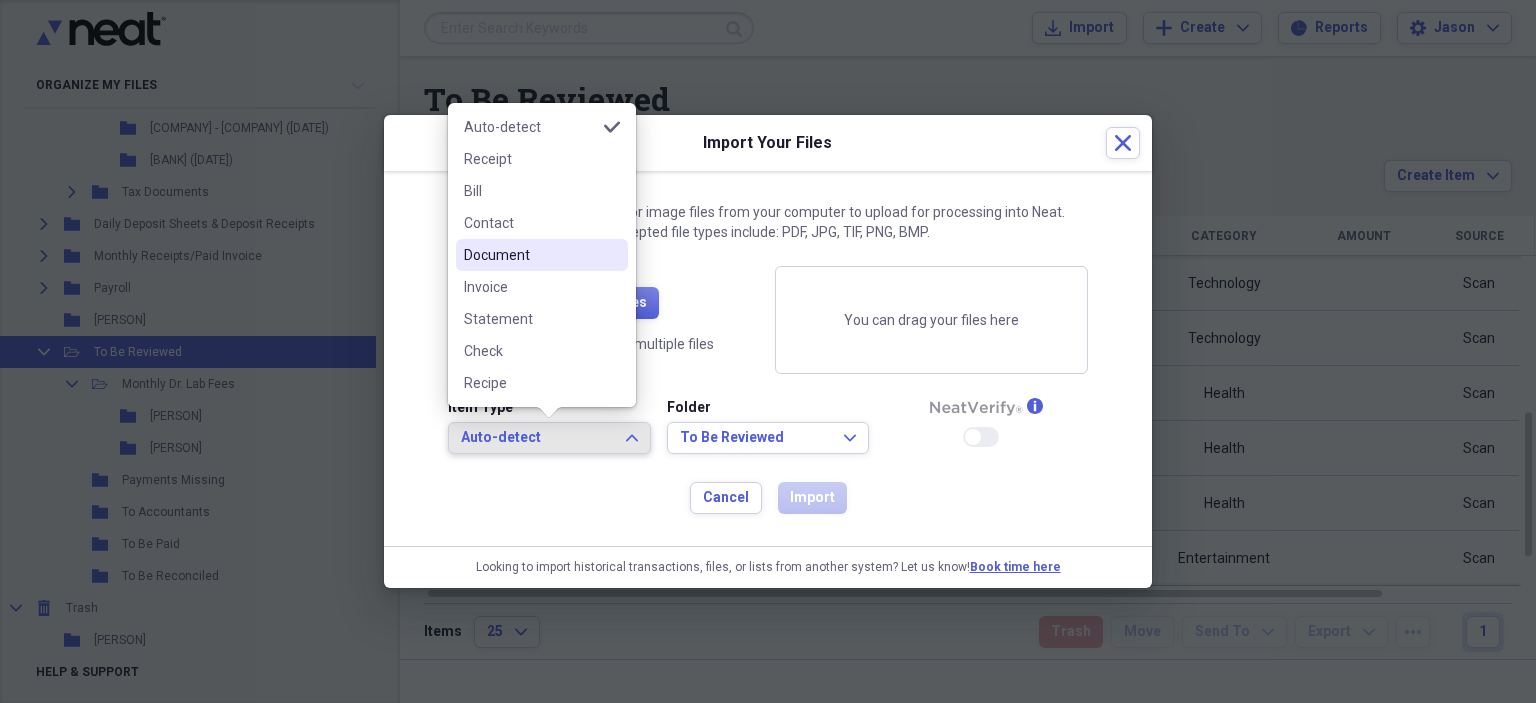 click on "Document" at bounding box center [530, 255] 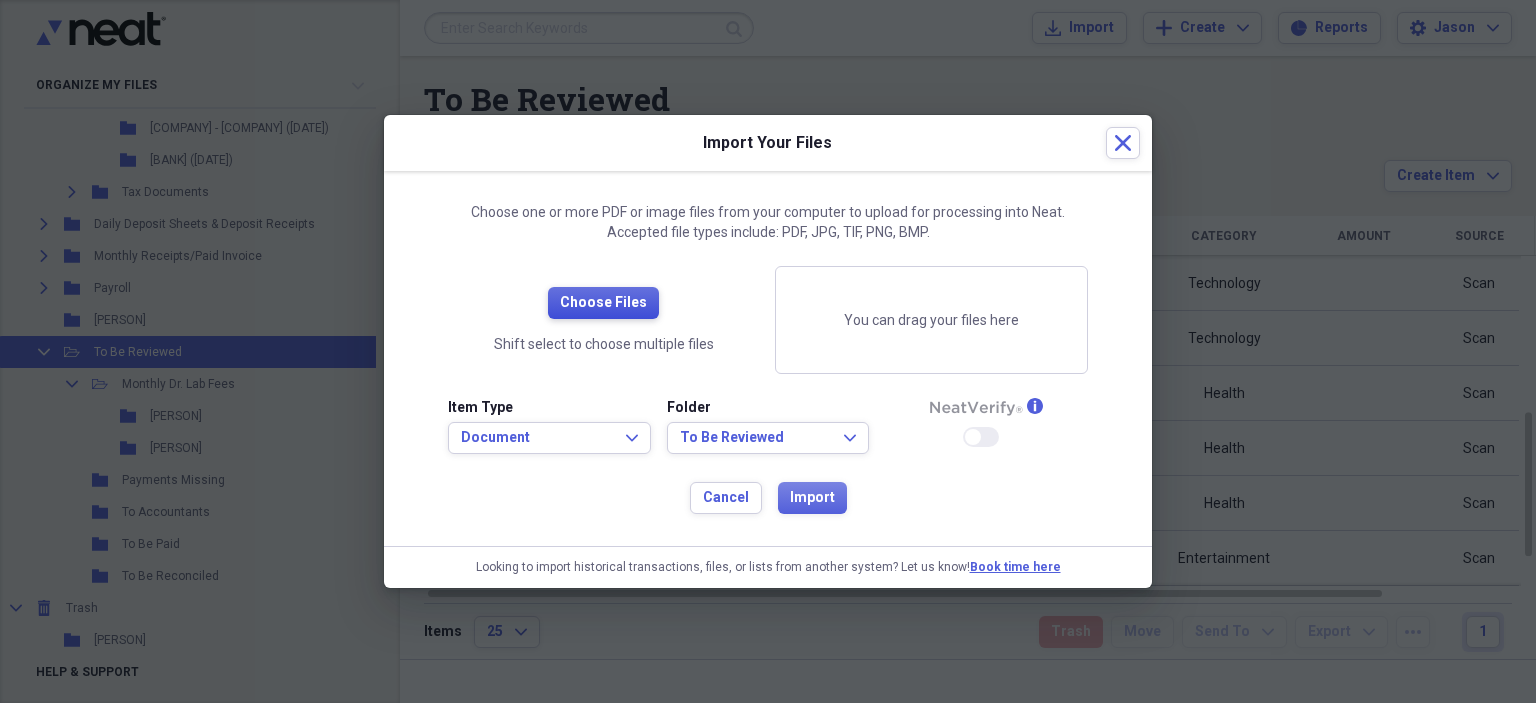 click on "Choose Files" at bounding box center (603, 303) 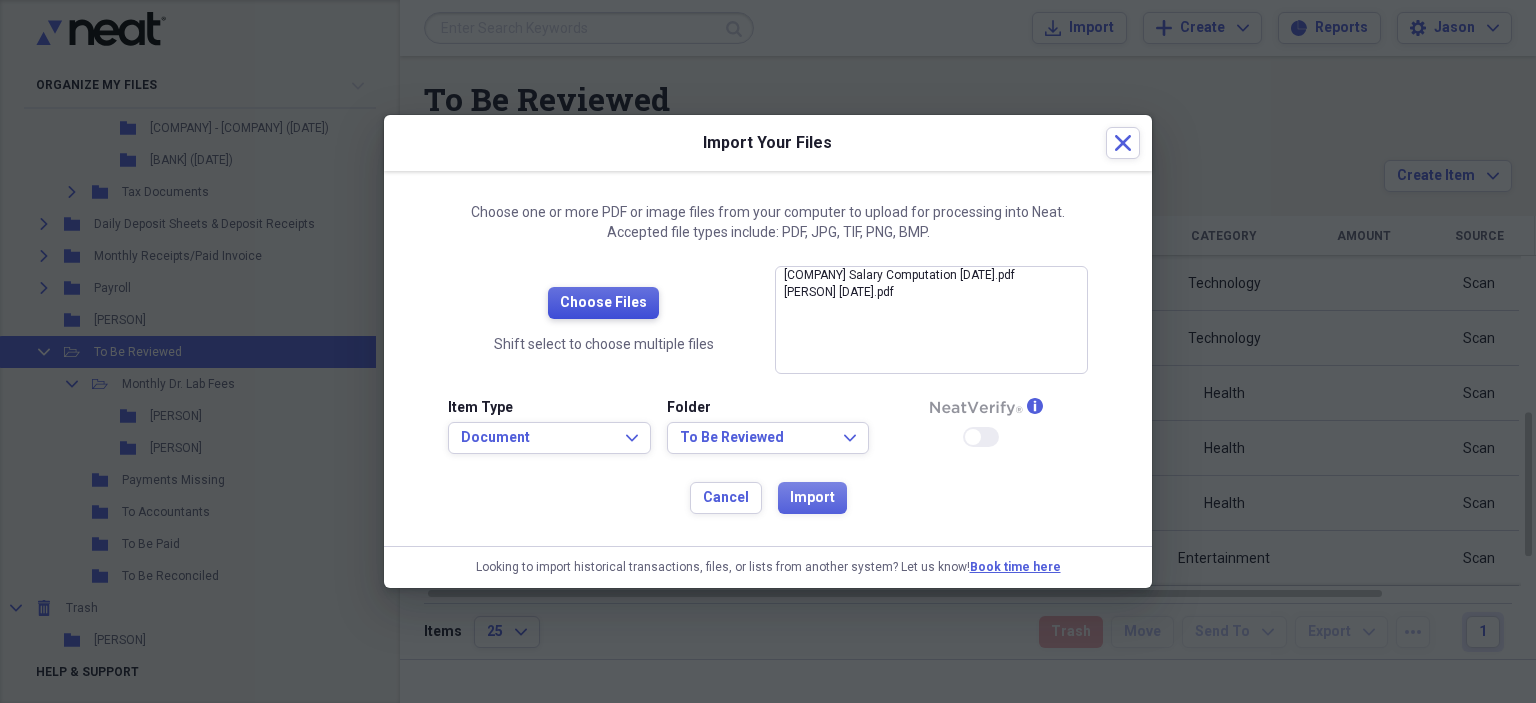 click on "Choose Files" at bounding box center (603, 303) 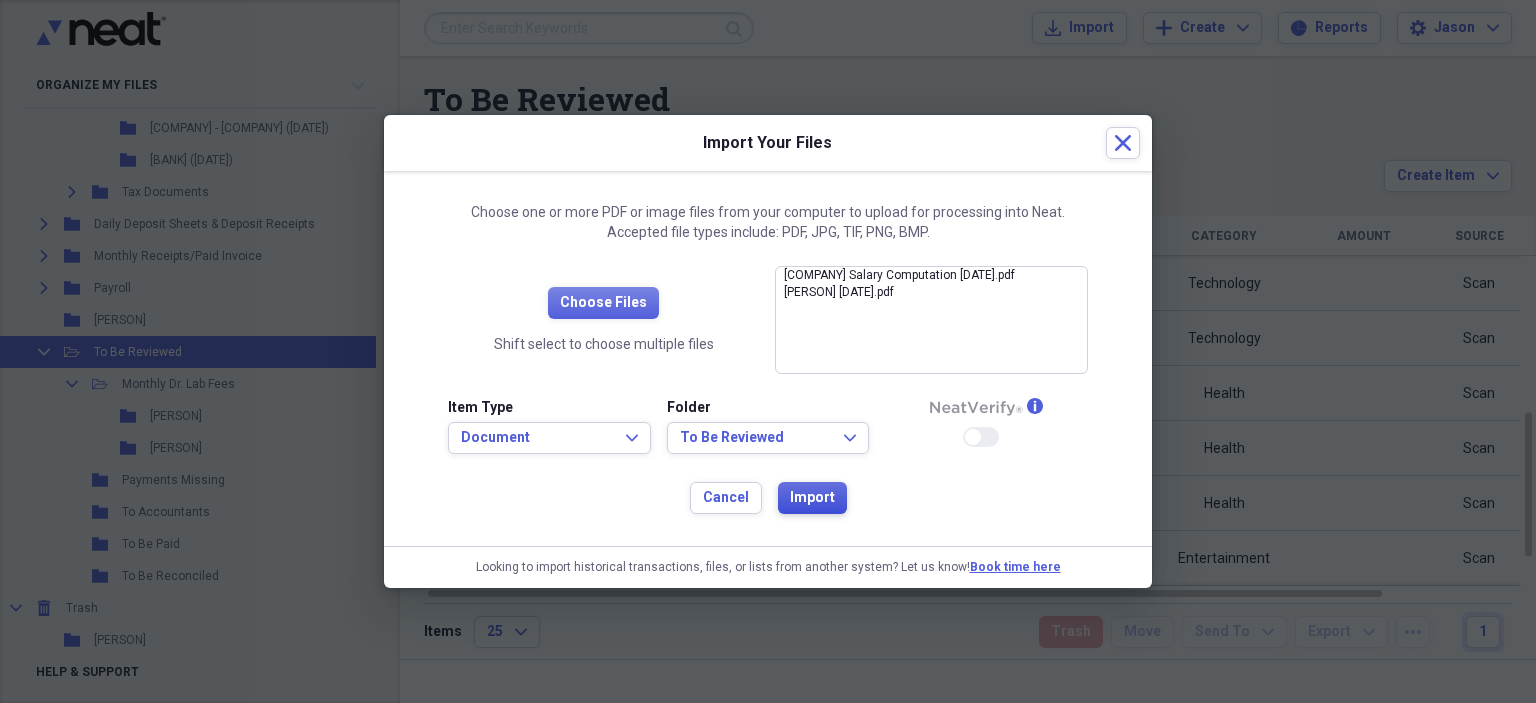 click on "Import" at bounding box center [812, 498] 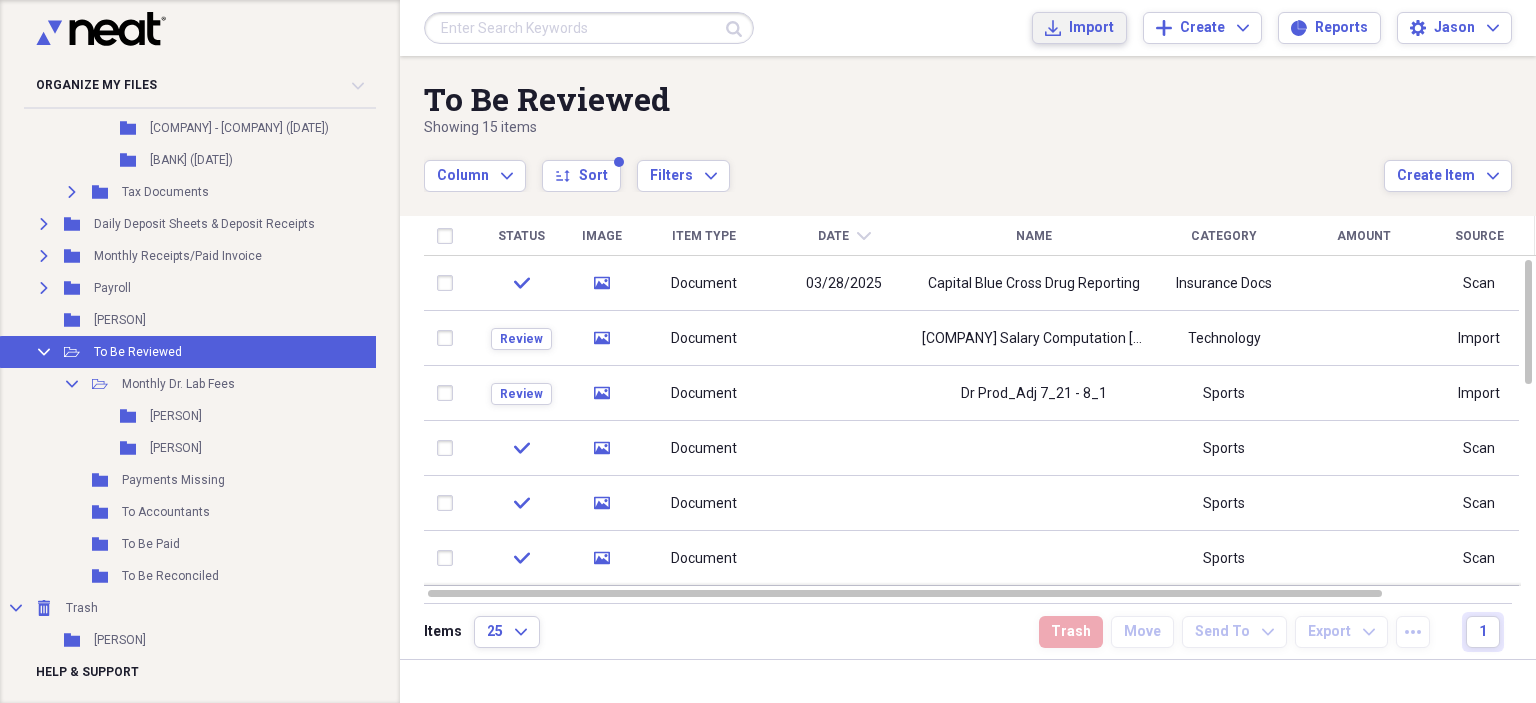 click on "Import" 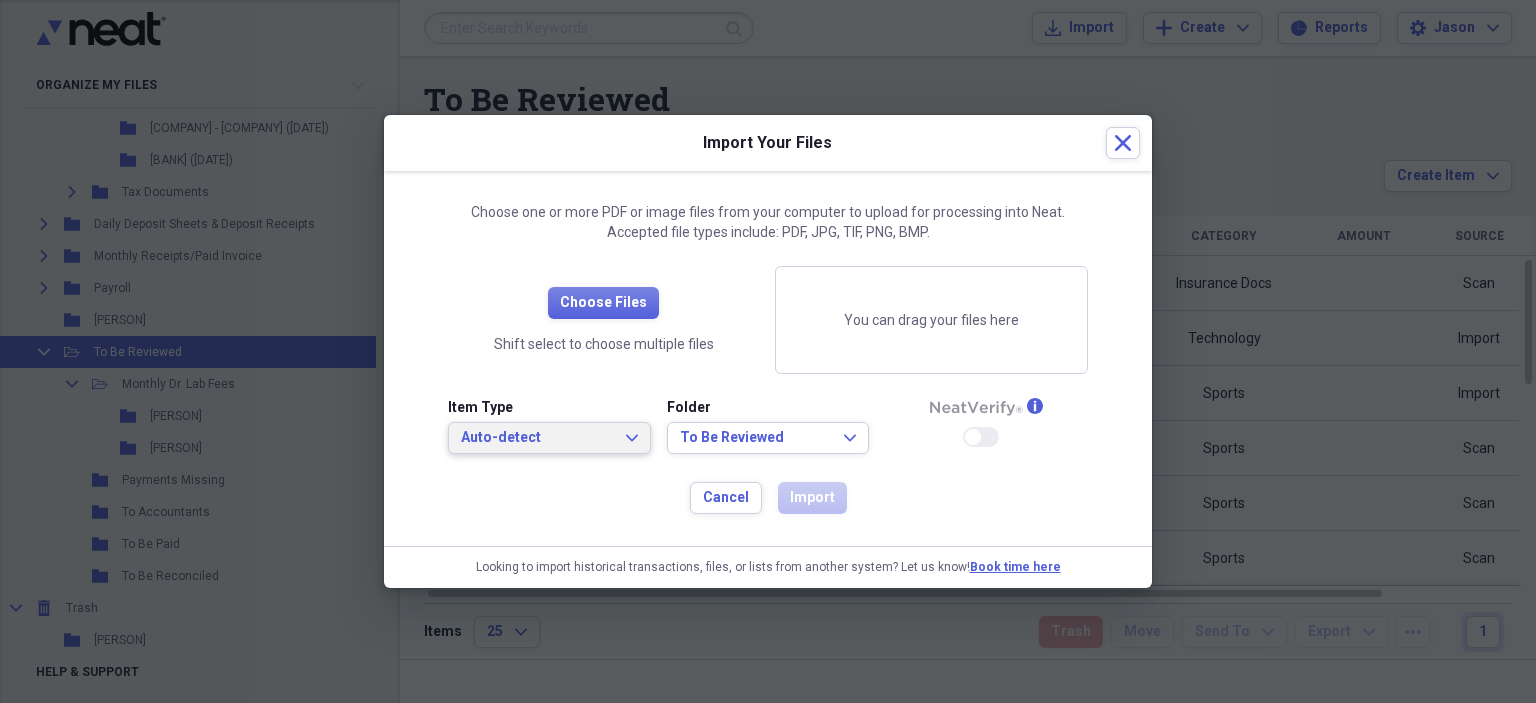 click on "Auto-detect" at bounding box center [537, 438] 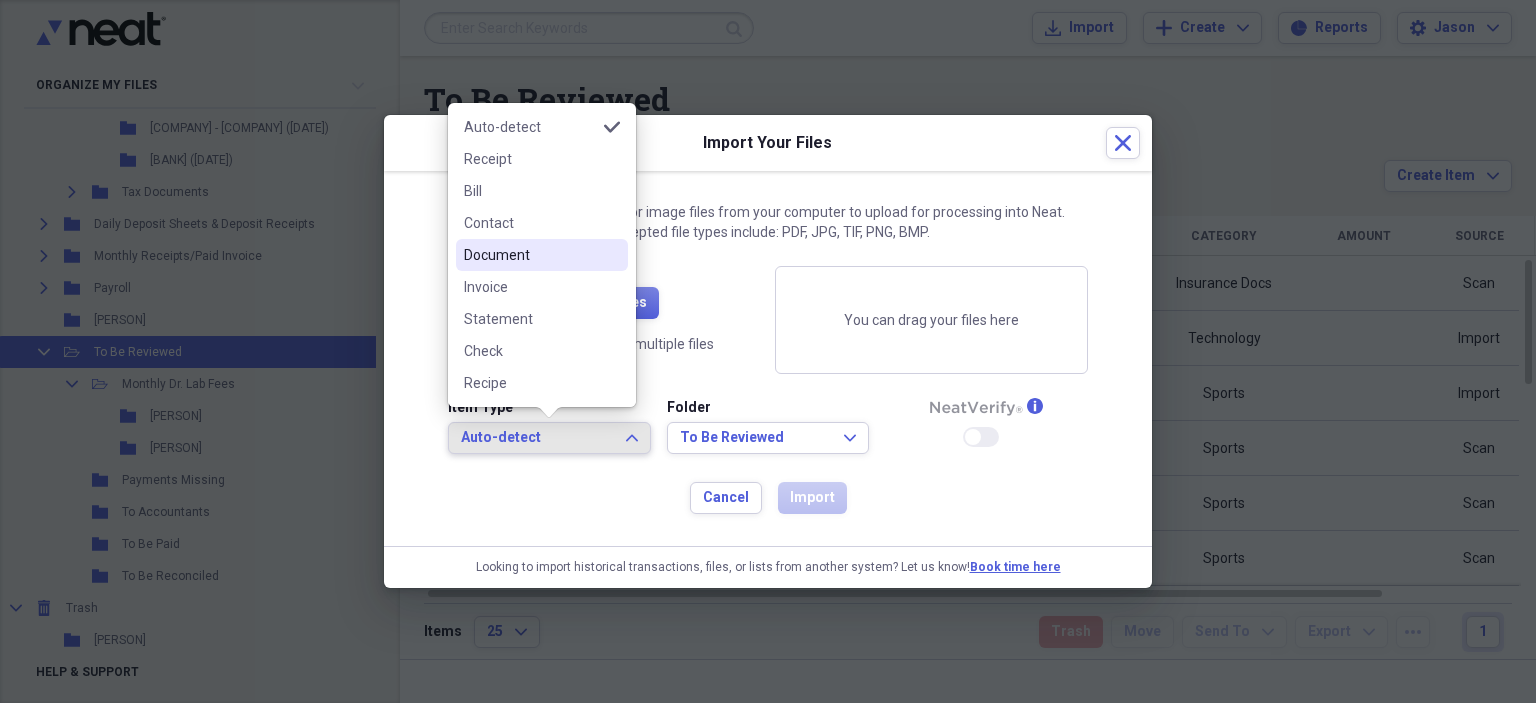 click on "Document" at bounding box center (542, 255) 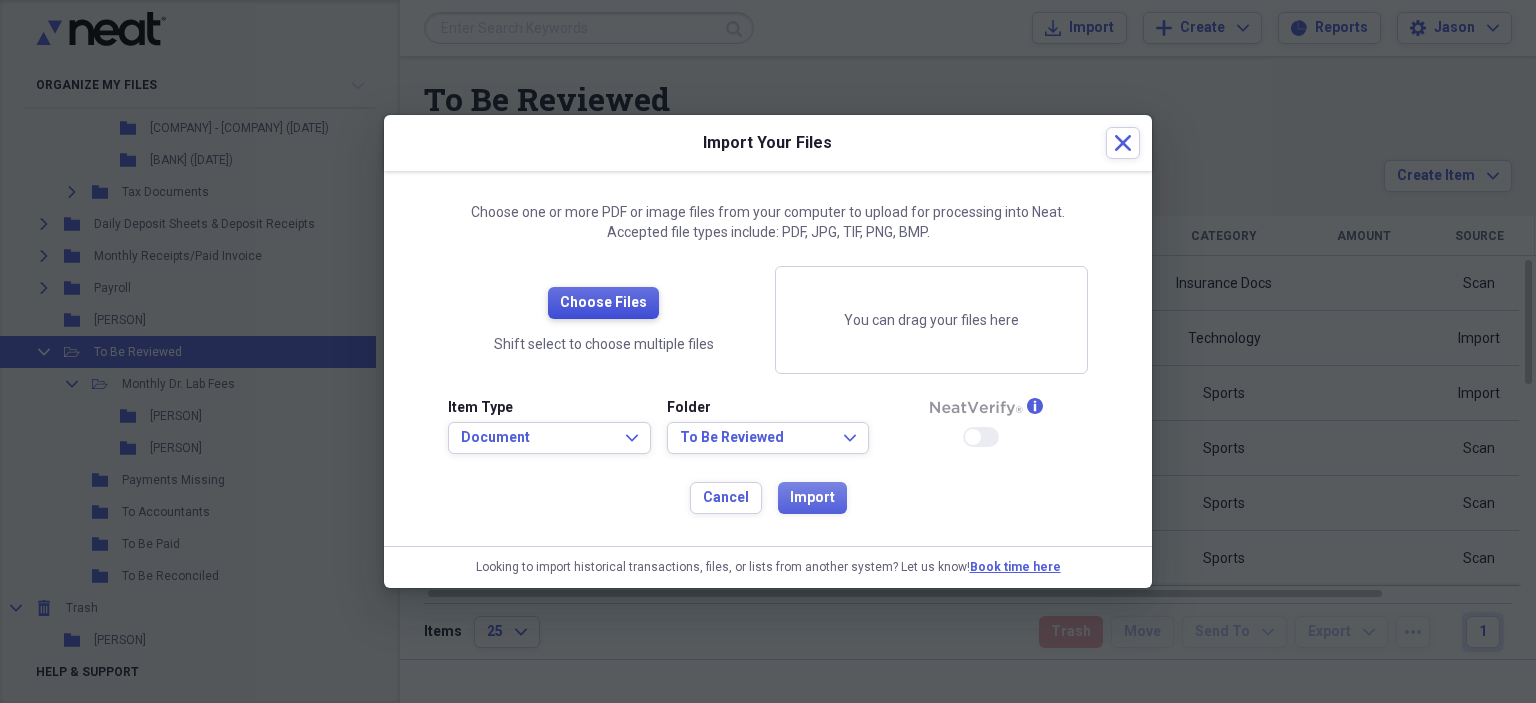click on "Choose Files" at bounding box center [603, 303] 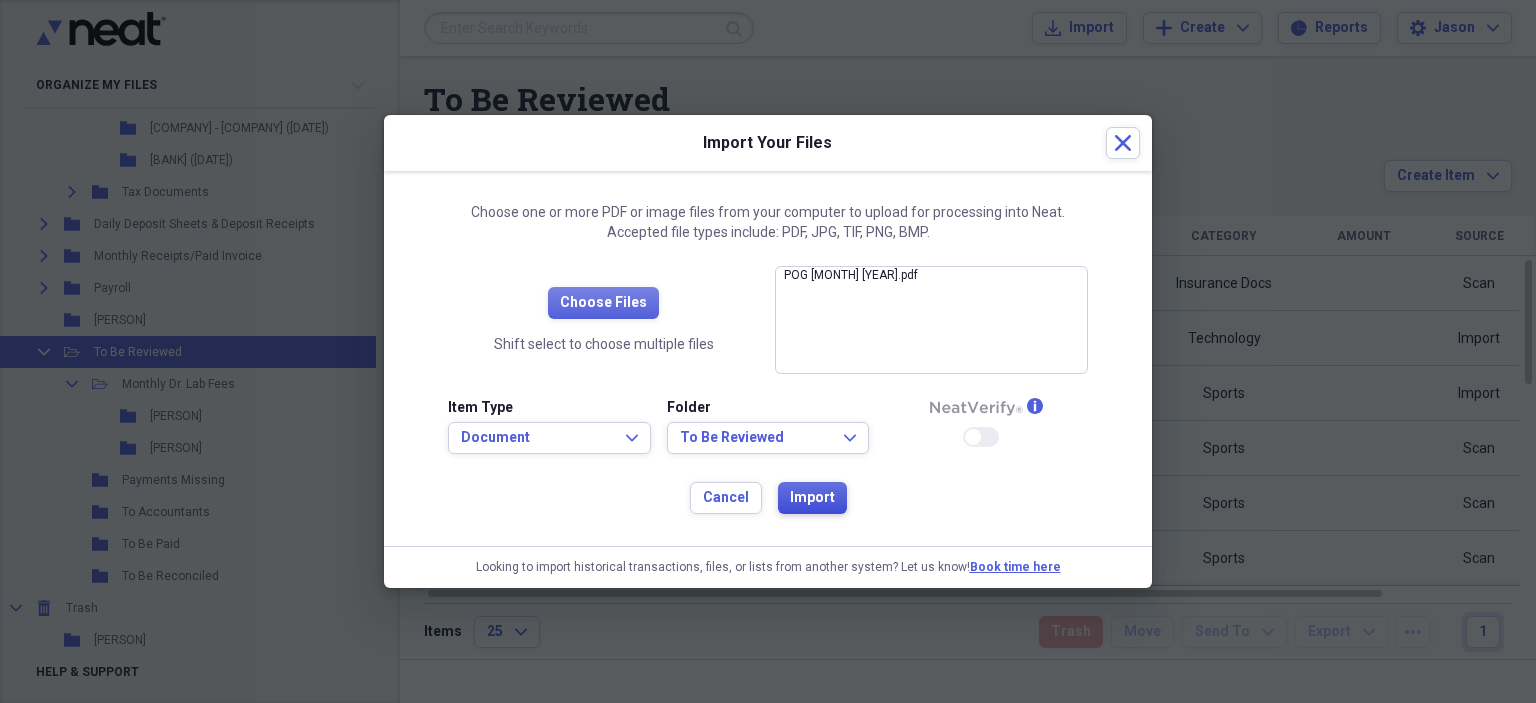 click on "Import" at bounding box center (812, 498) 